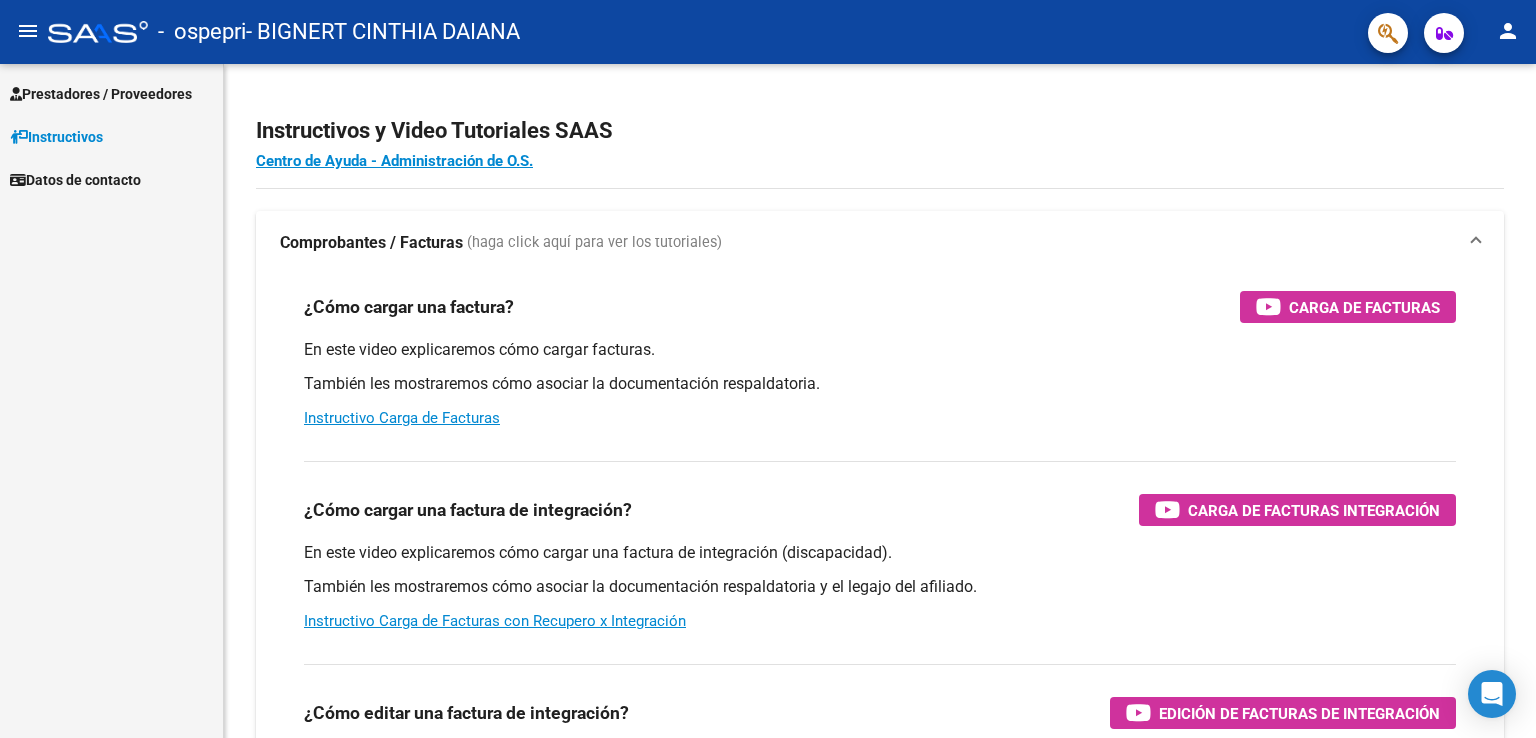 scroll, scrollTop: 0, scrollLeft: 0, axis: both 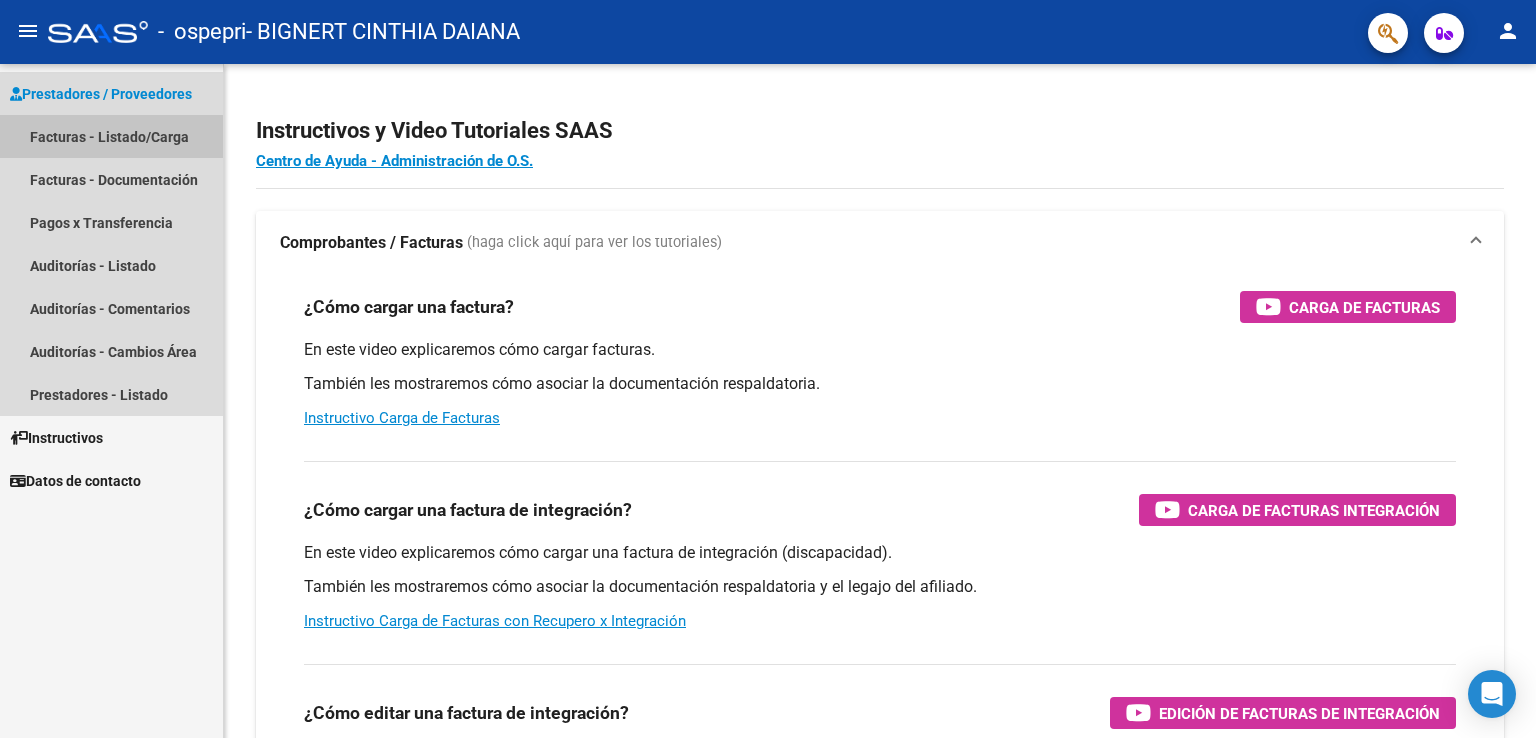 click on "Facturas - Listado/Carga" at bounding box center (111, 136) 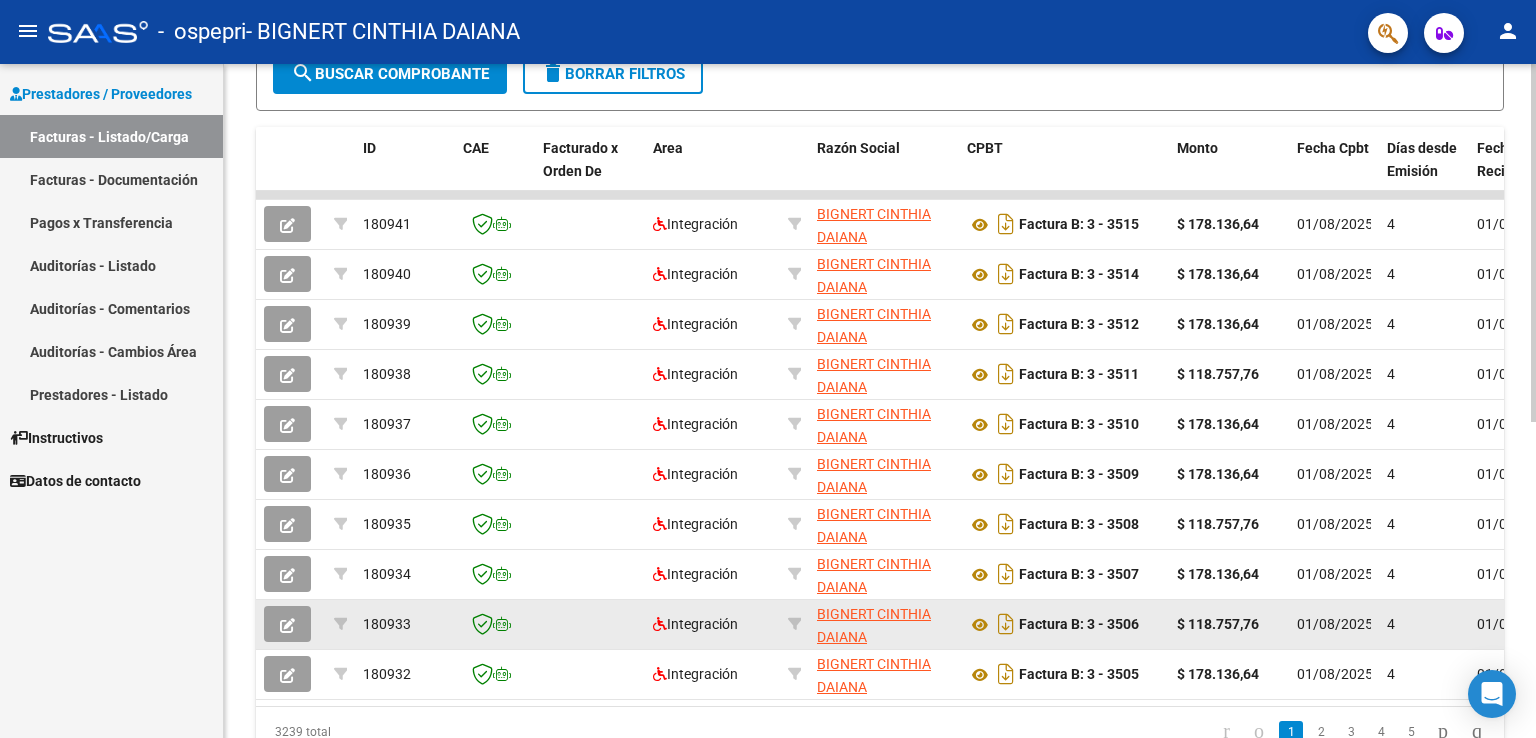 scroll, scrollTop: 595, scrollLeft: 0, axis: vertical 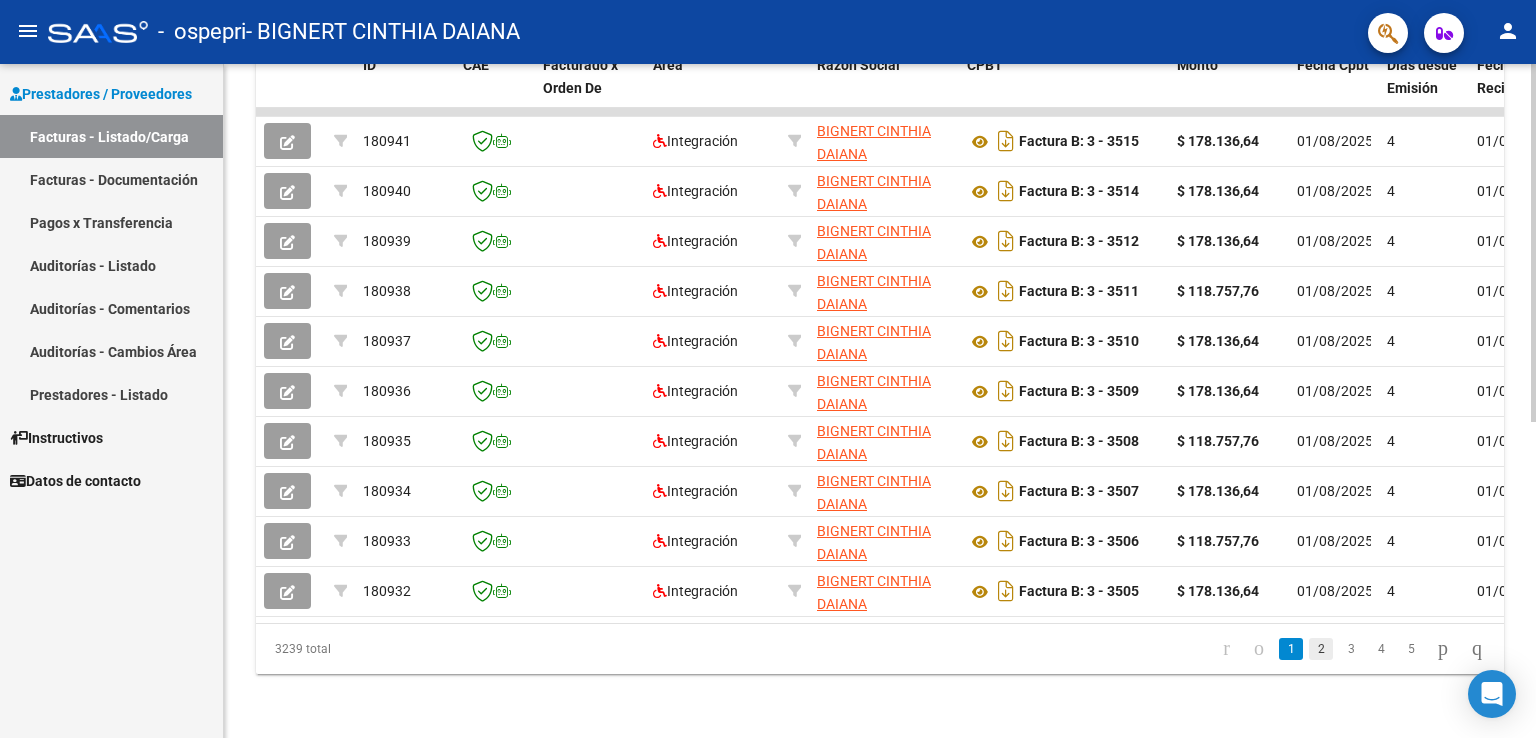 click on "2" 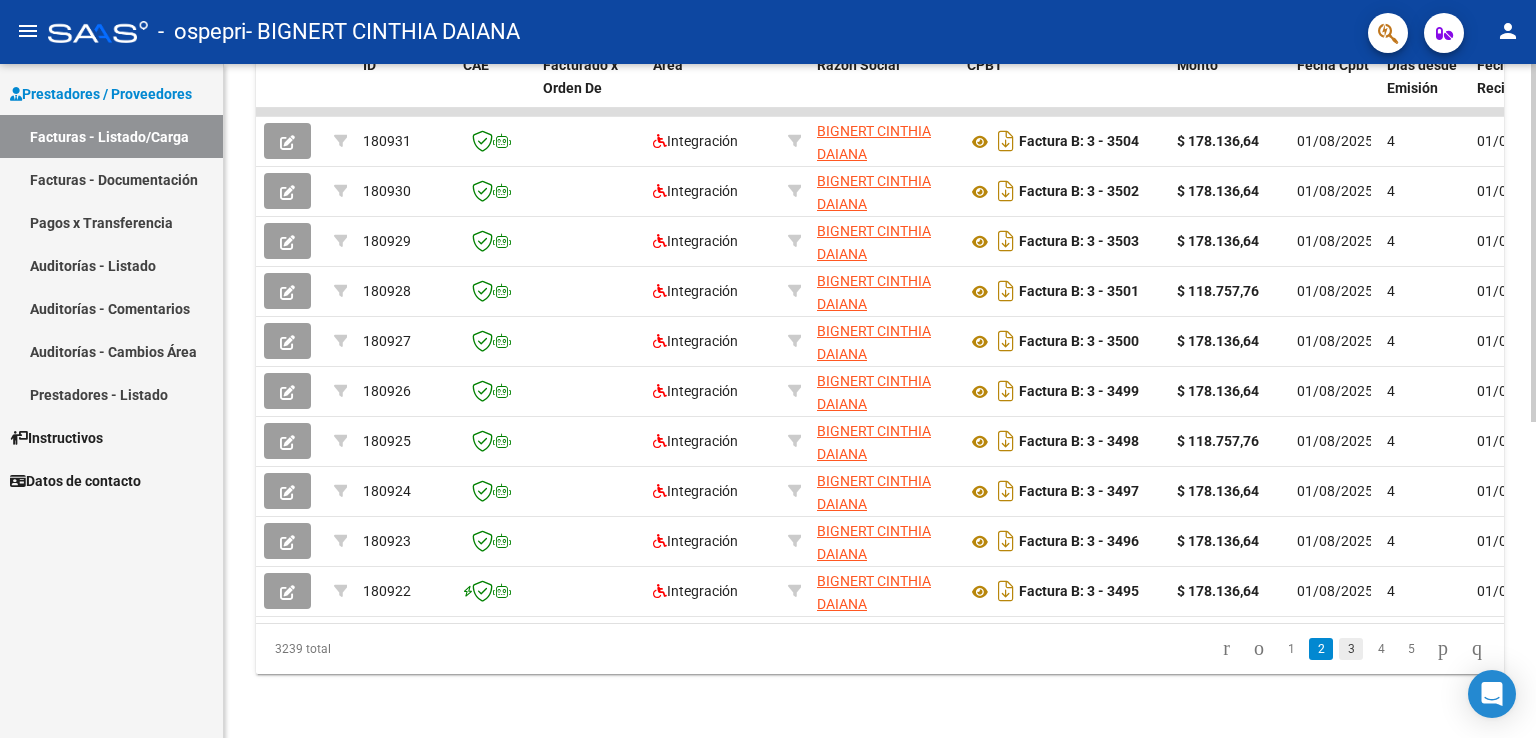 click on "3" 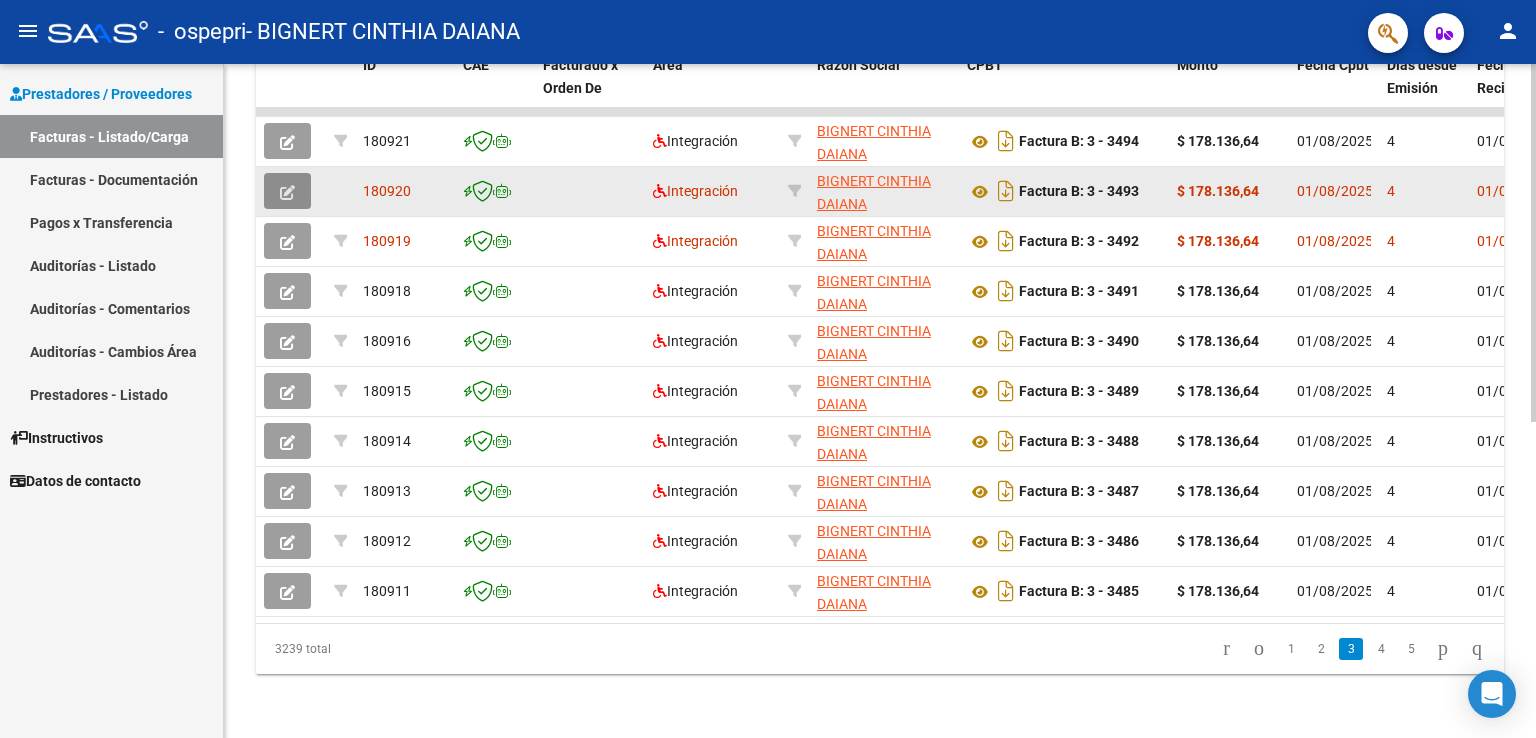 click 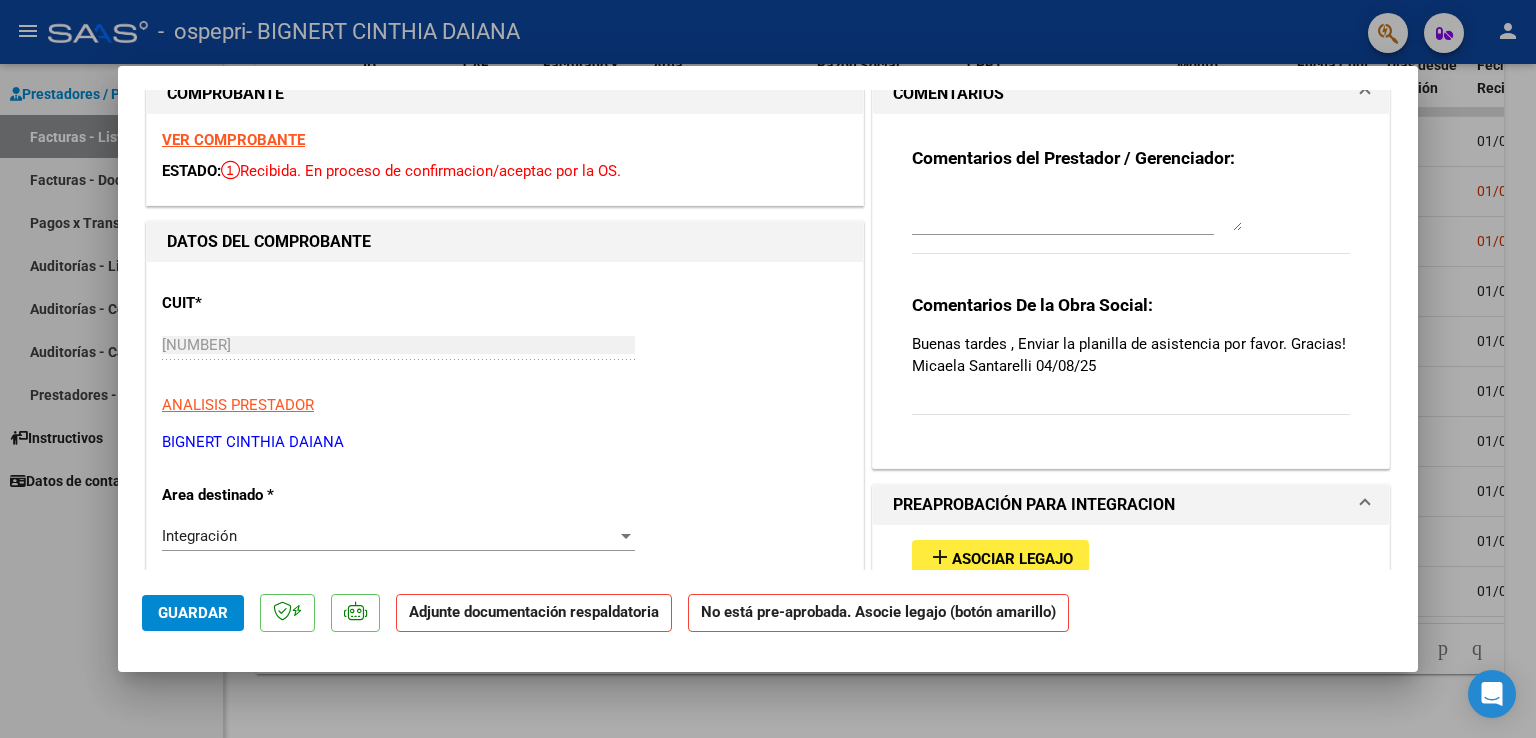 scroll, scrollTop: 0, scrollLeft: 0, axis: both 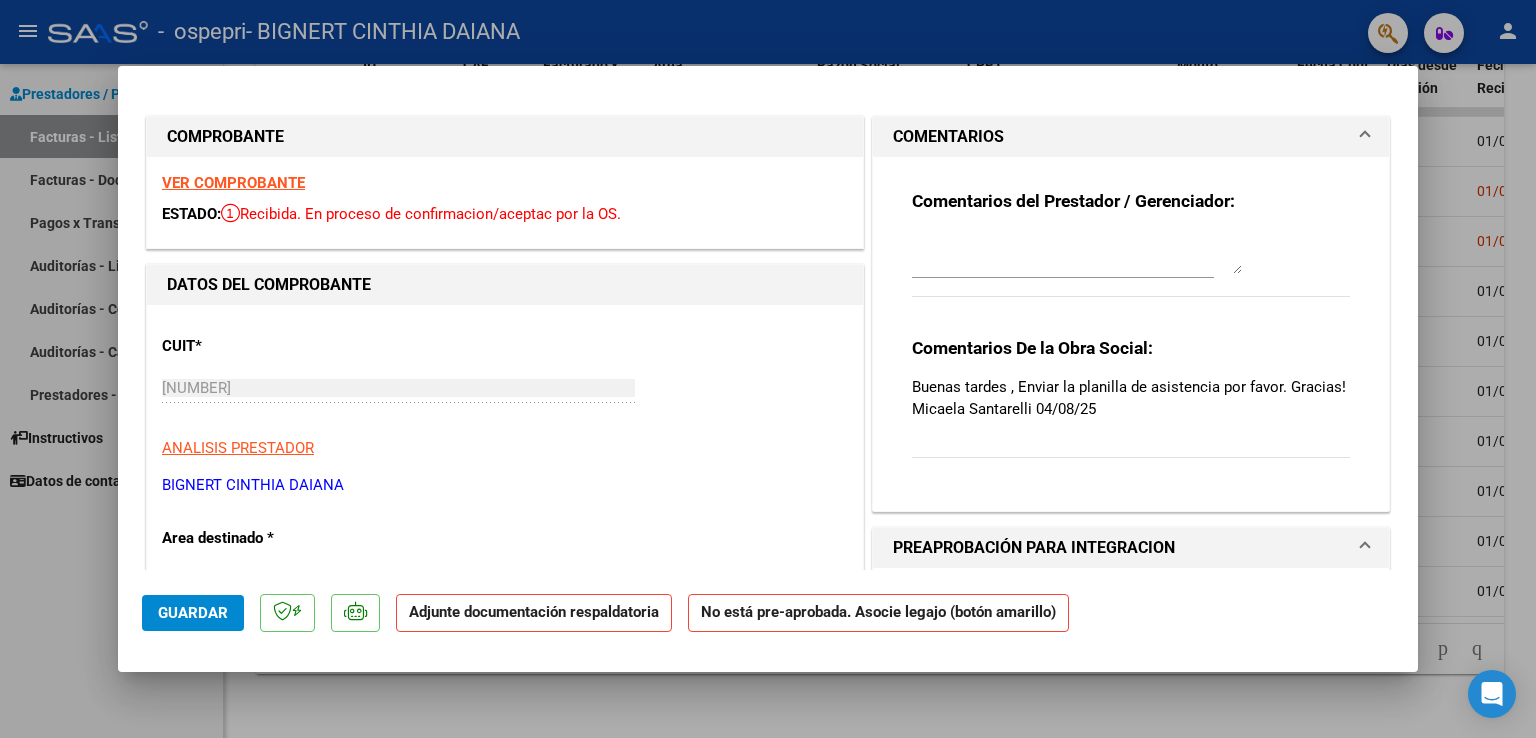 click at bounding box center (768, 369) 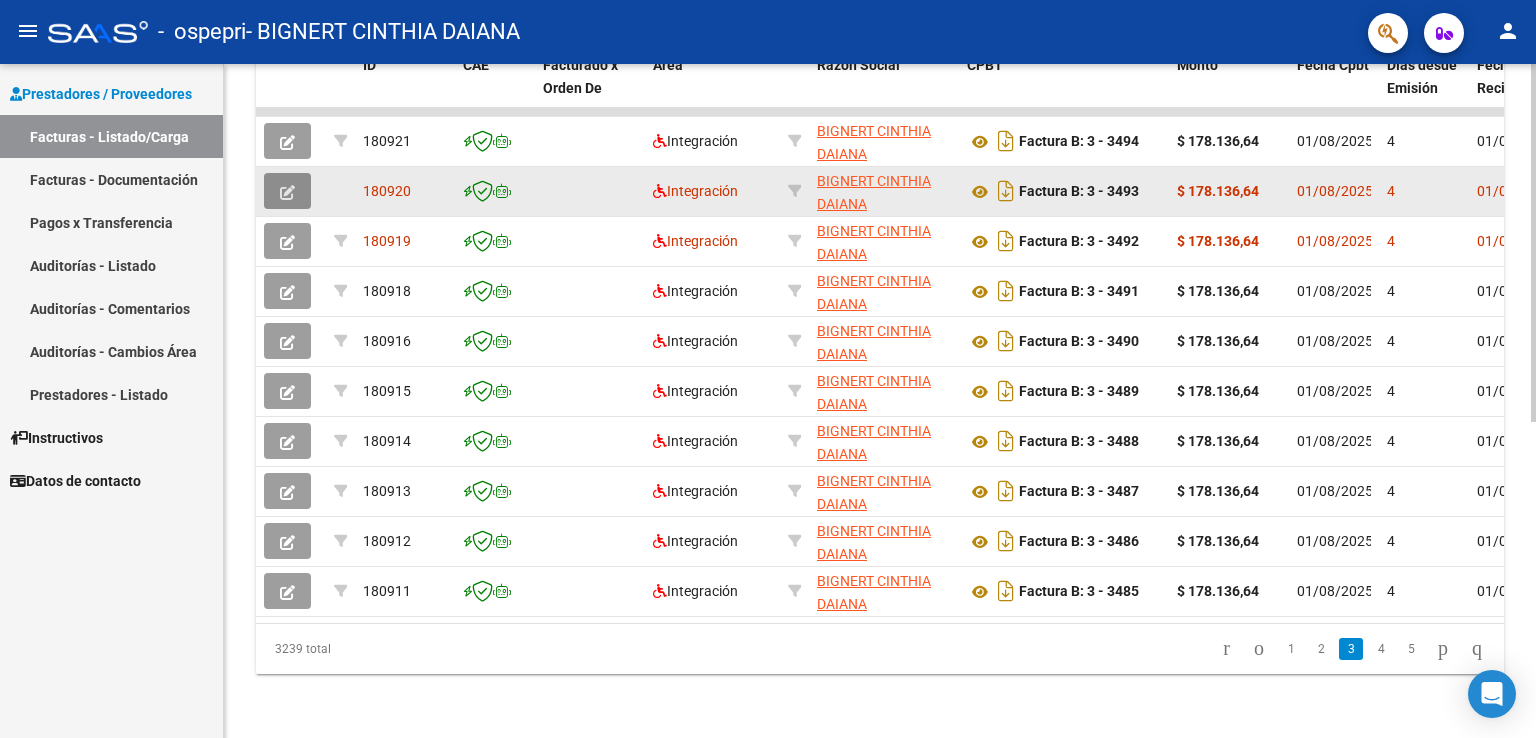 click 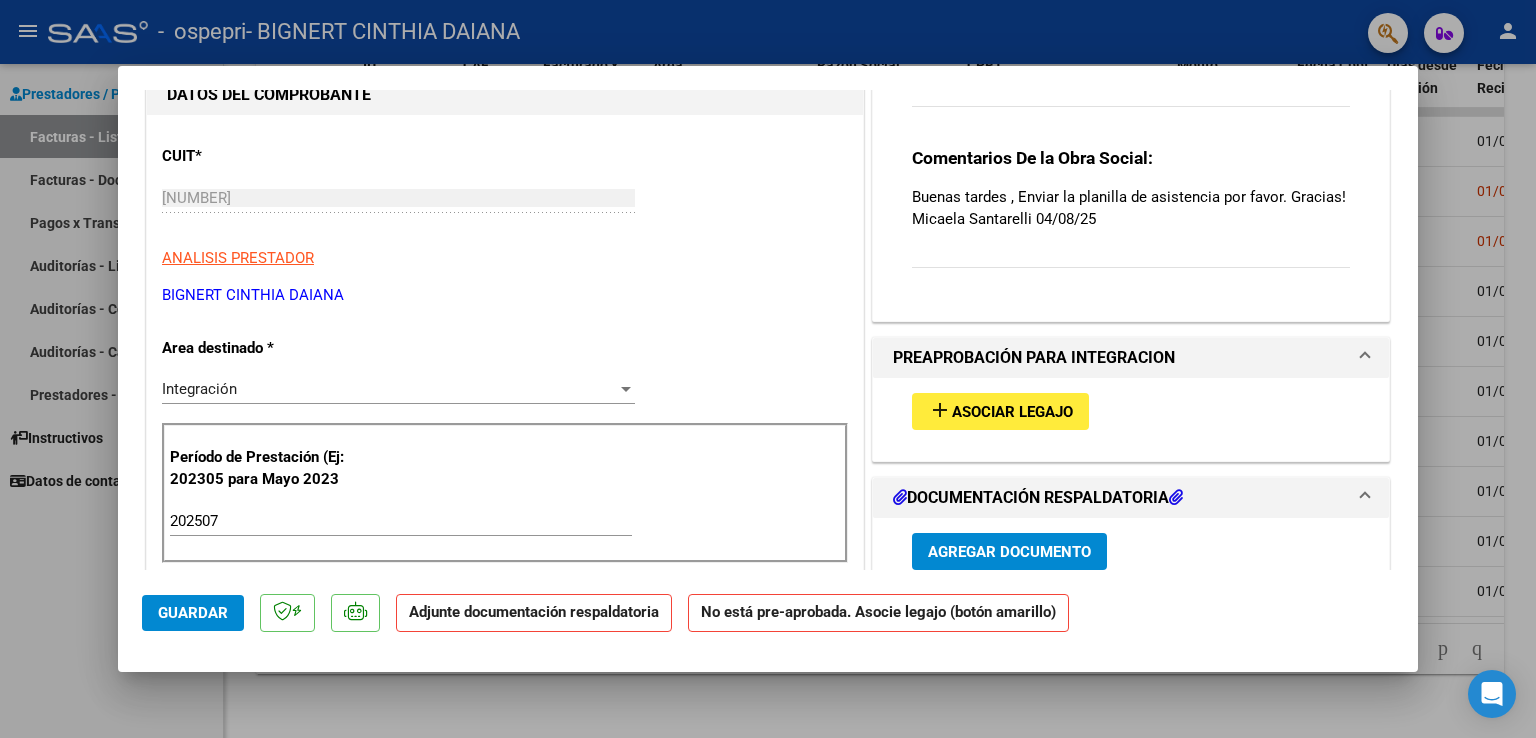 scroll, scrollTop: 200, scrollLeft: 0, axis: vertical 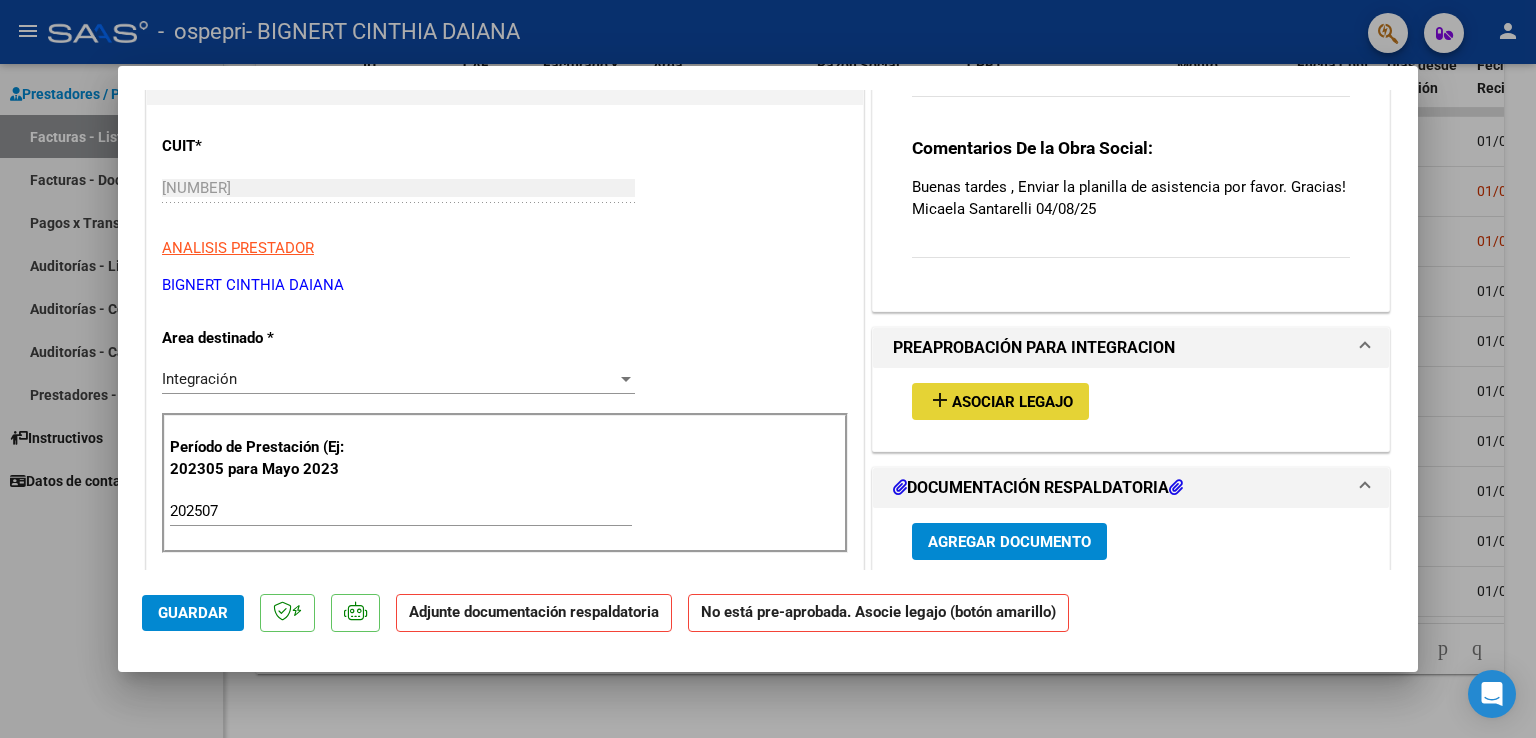 click on "Asociar Legajo" at bounding box center (1012, 402) 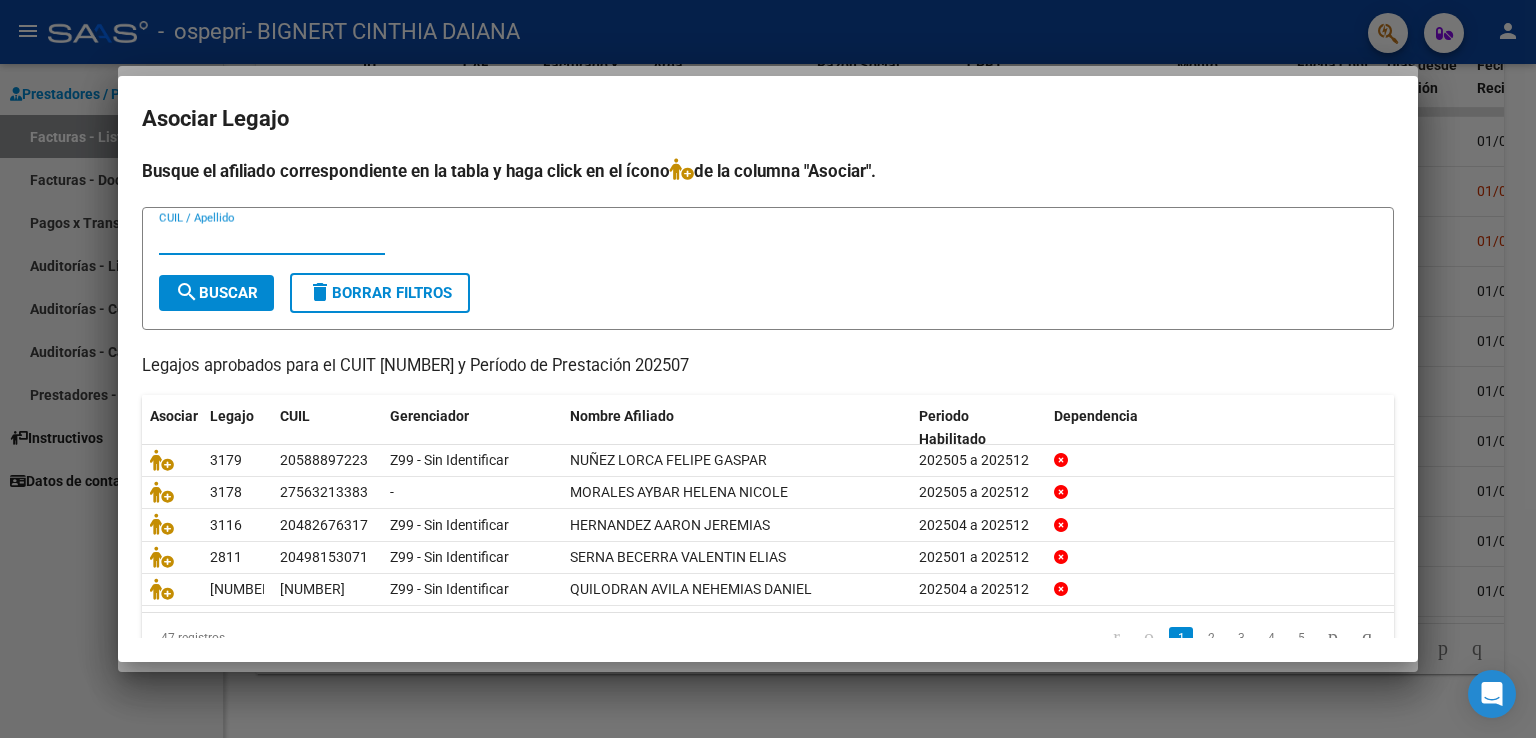 click on "CUIL / Apellido" at bounding box center [272, 239] 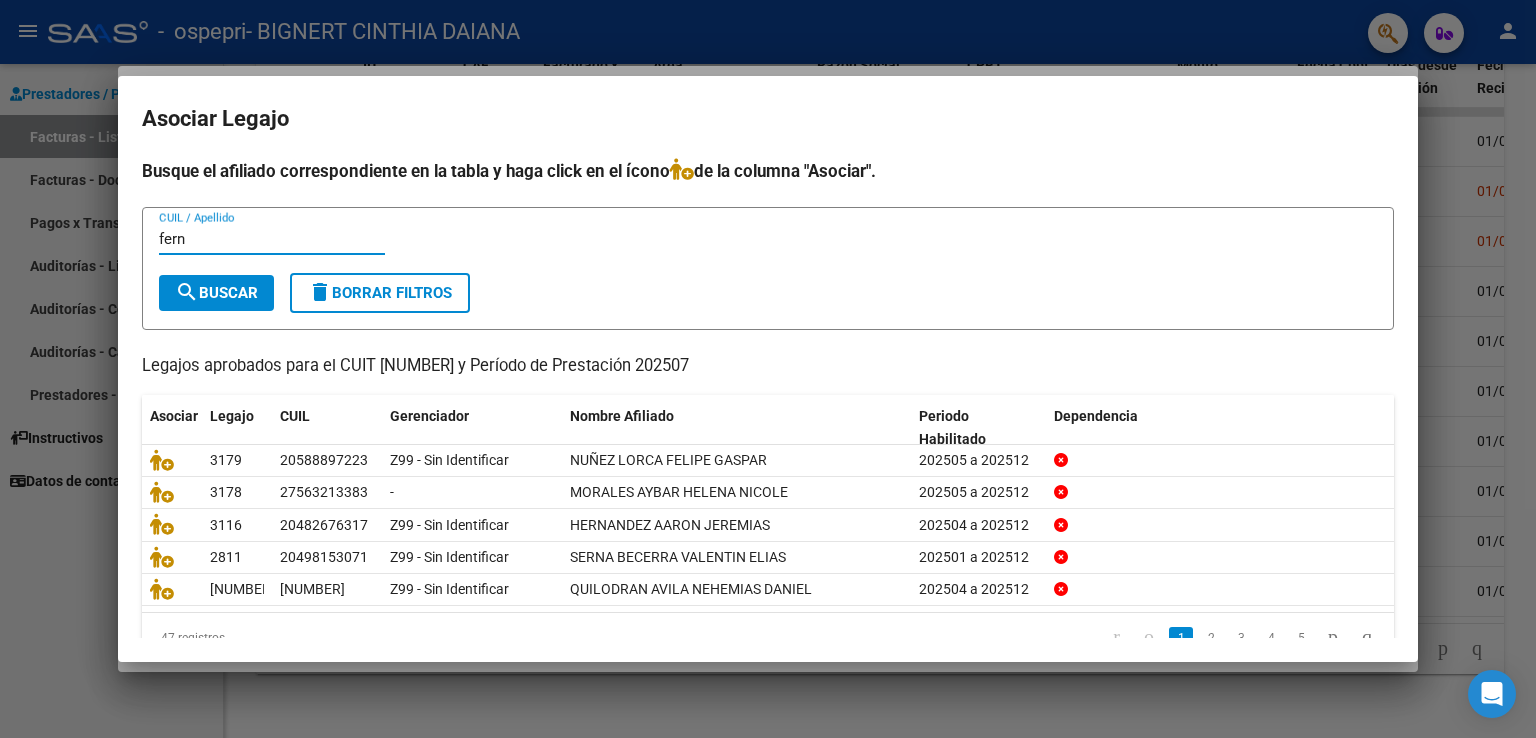 type on "fern" 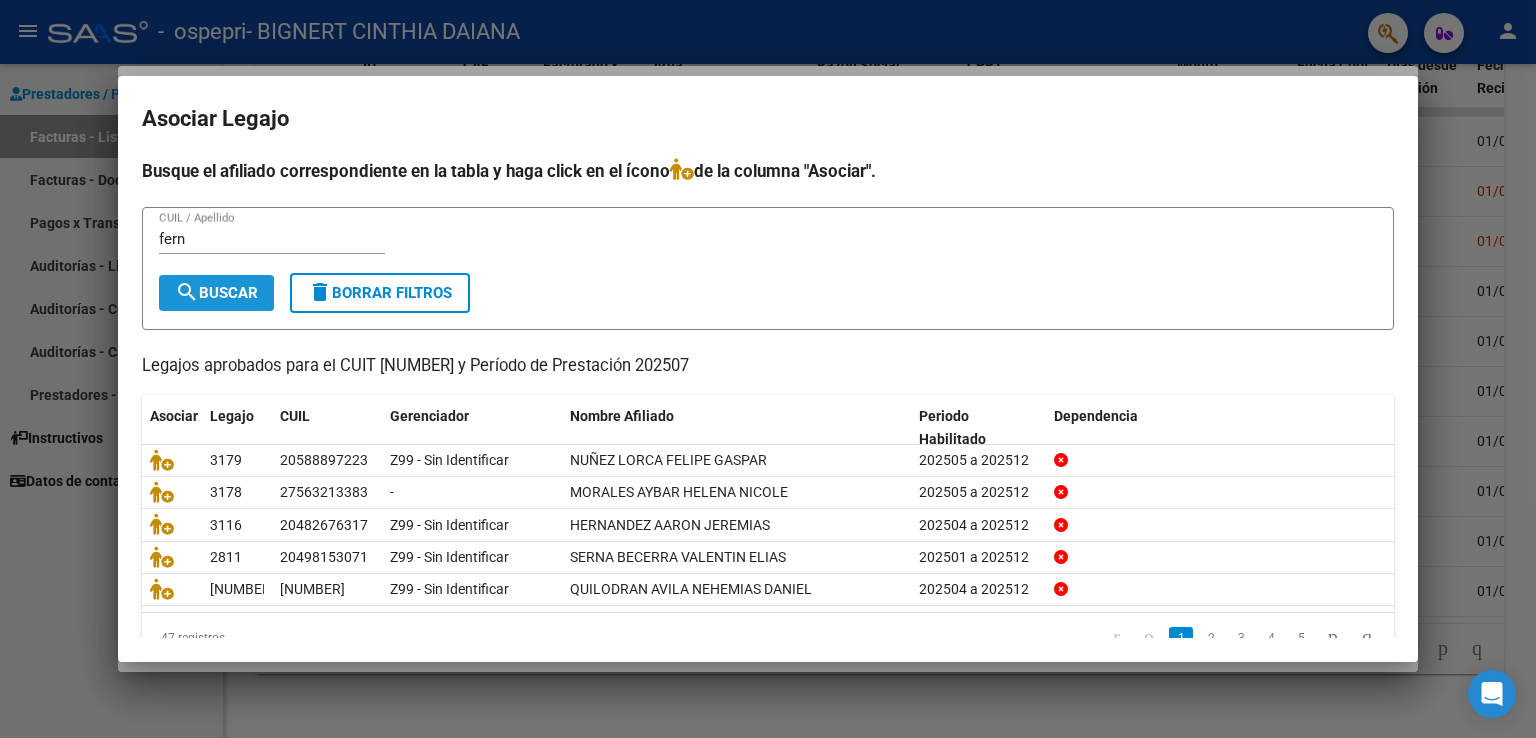 click on "search  Buscar" at bounding box center [216, 293] 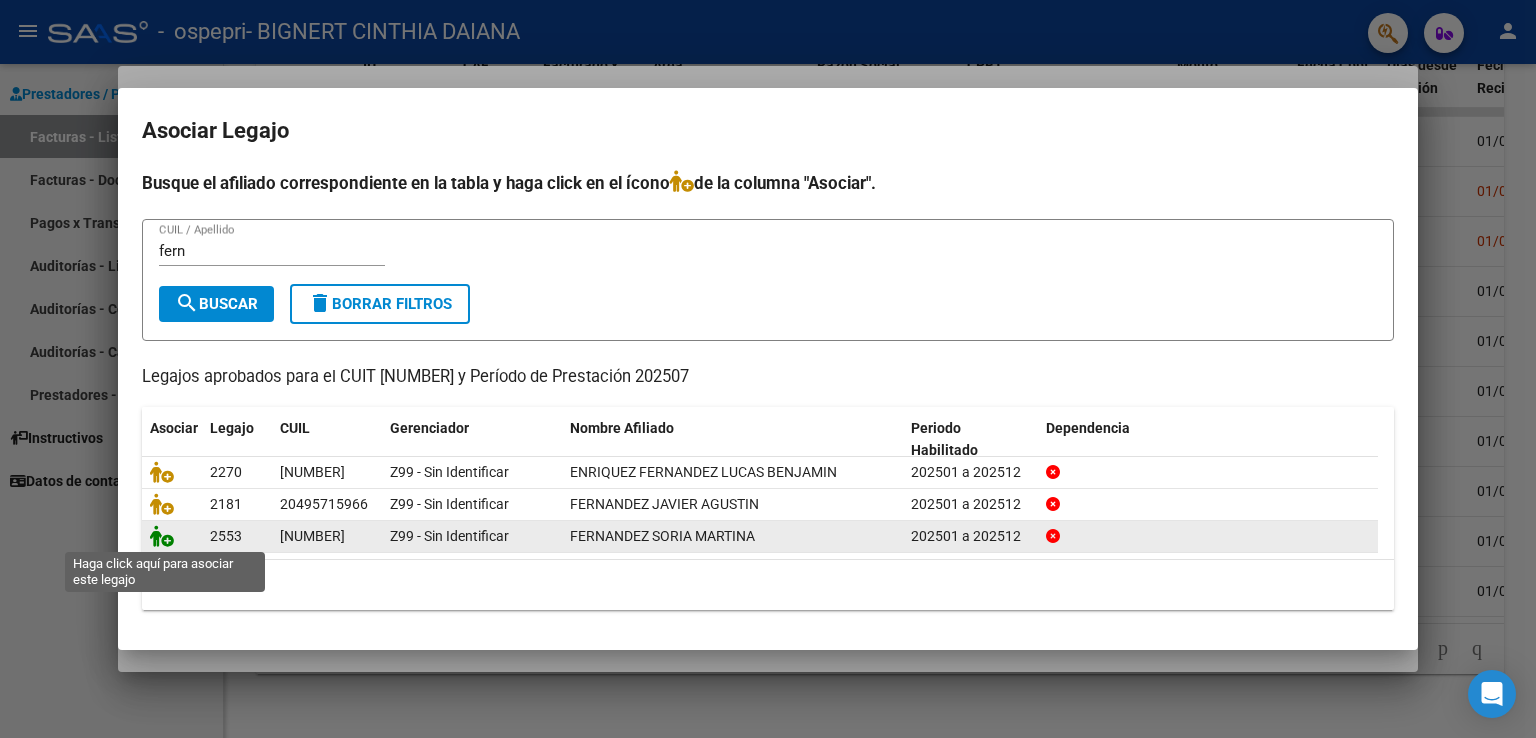 click 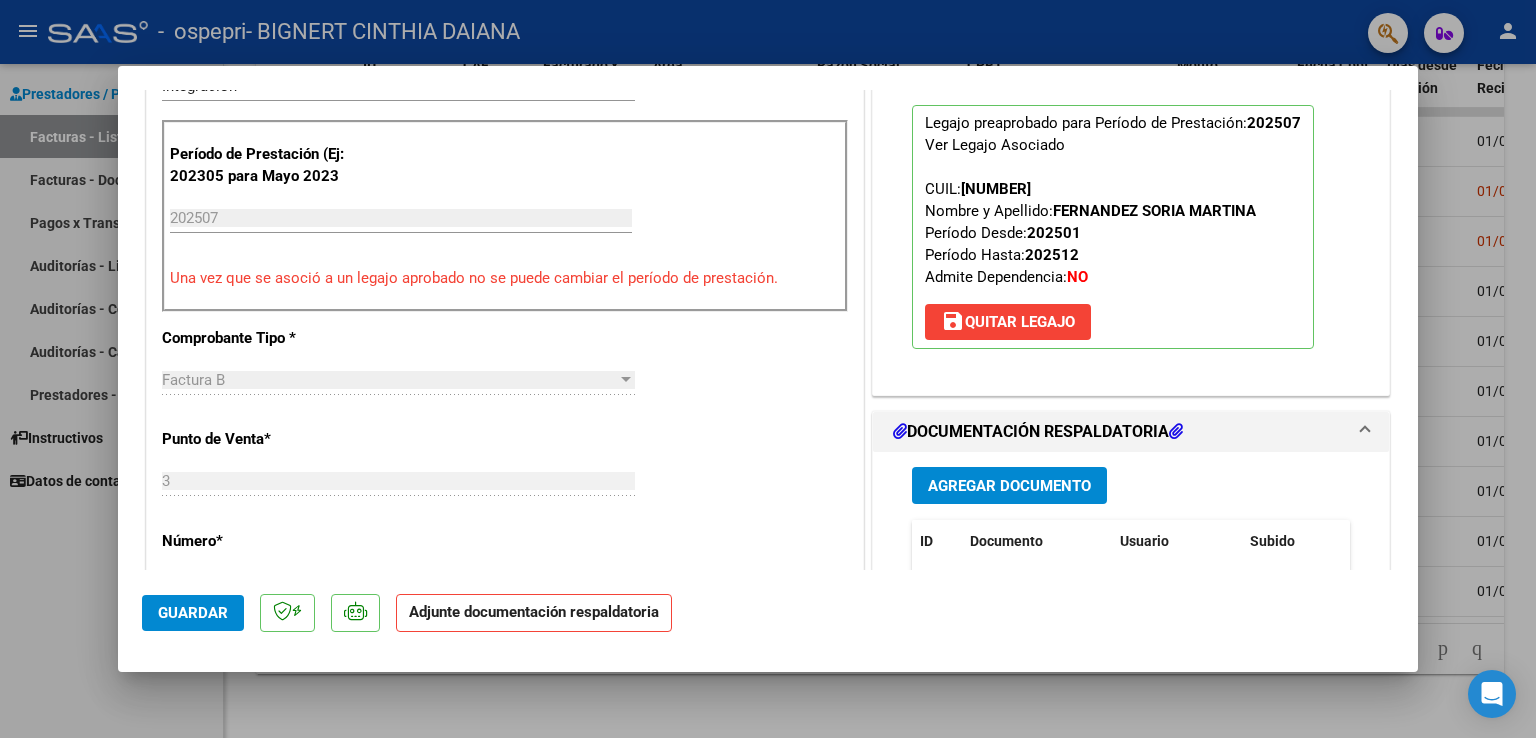 scroll, scrollTop: 500, scrollLeft: 0, axis: vertical 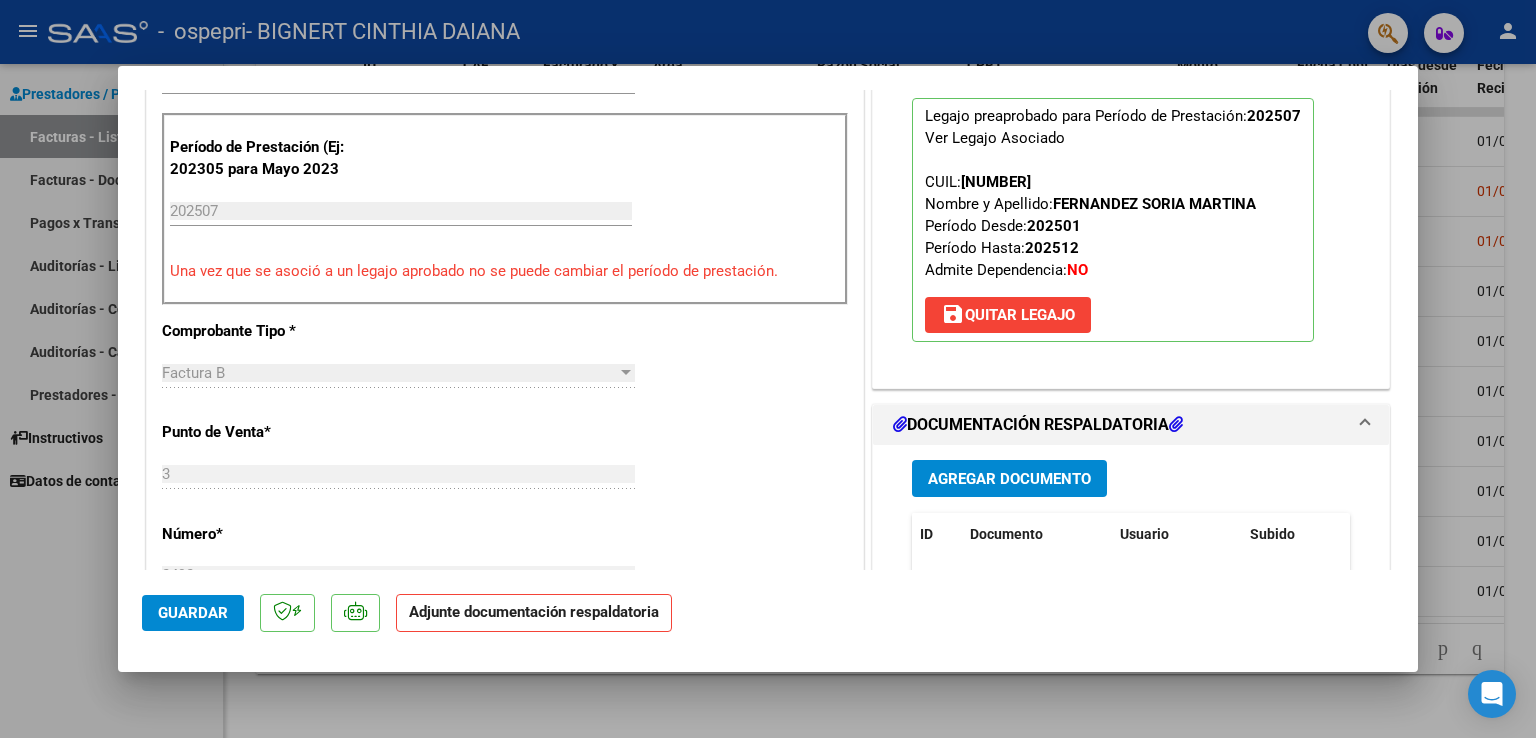 click on "Agregar Documento" at bounding box center (1009, 479) 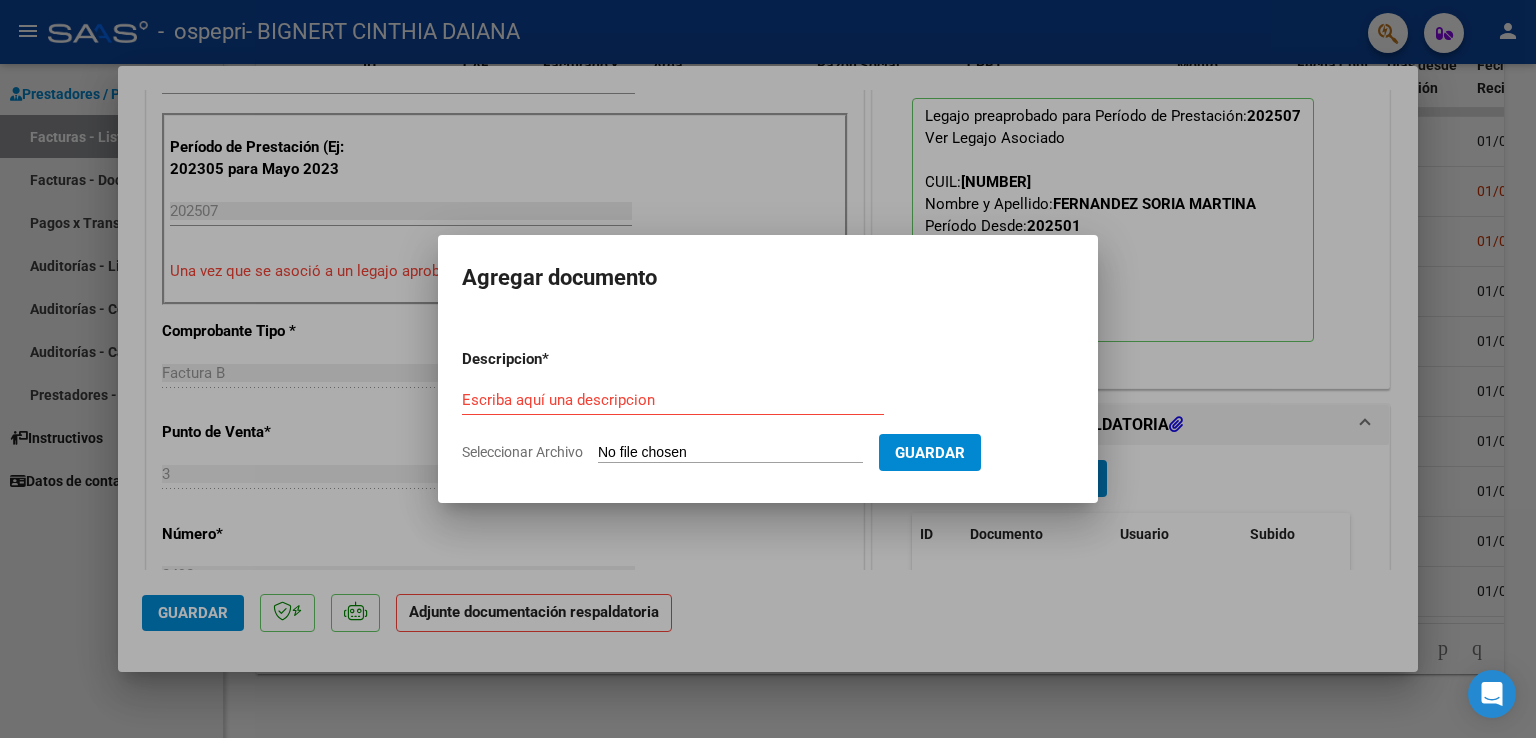 click on "Seleccionar Archivo" 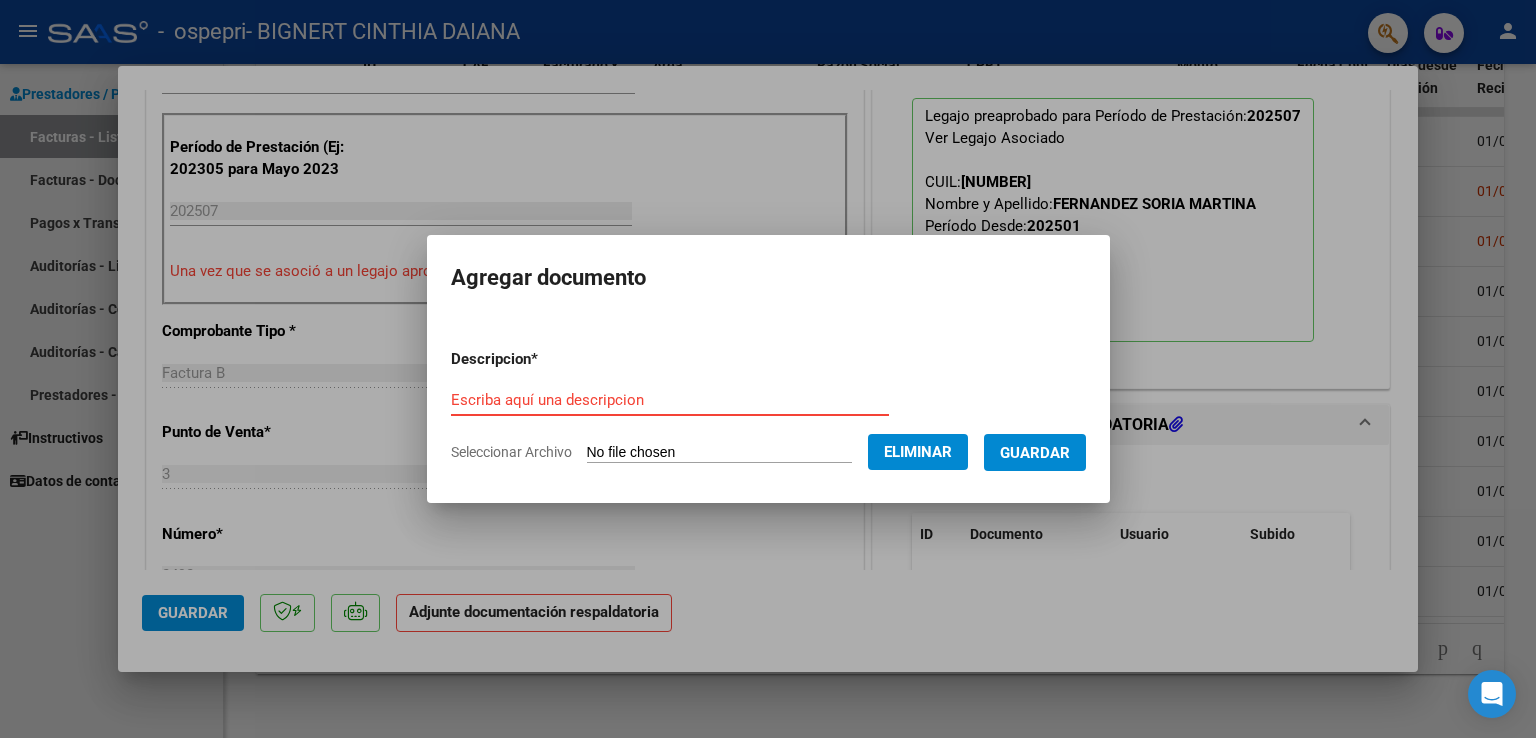click on "Escriba aquí una descripcion" at bounding box center (670, 400) 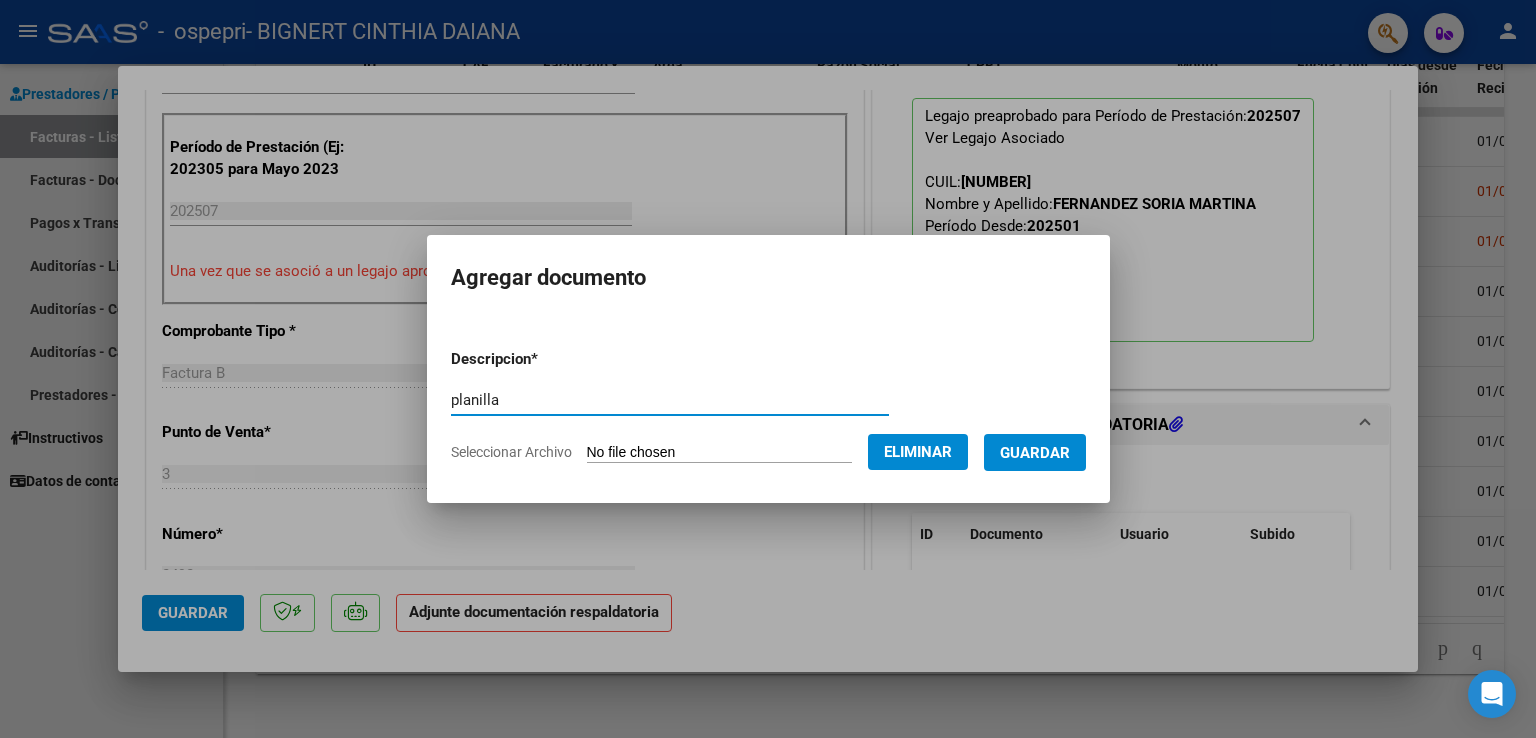 type on "planilla" 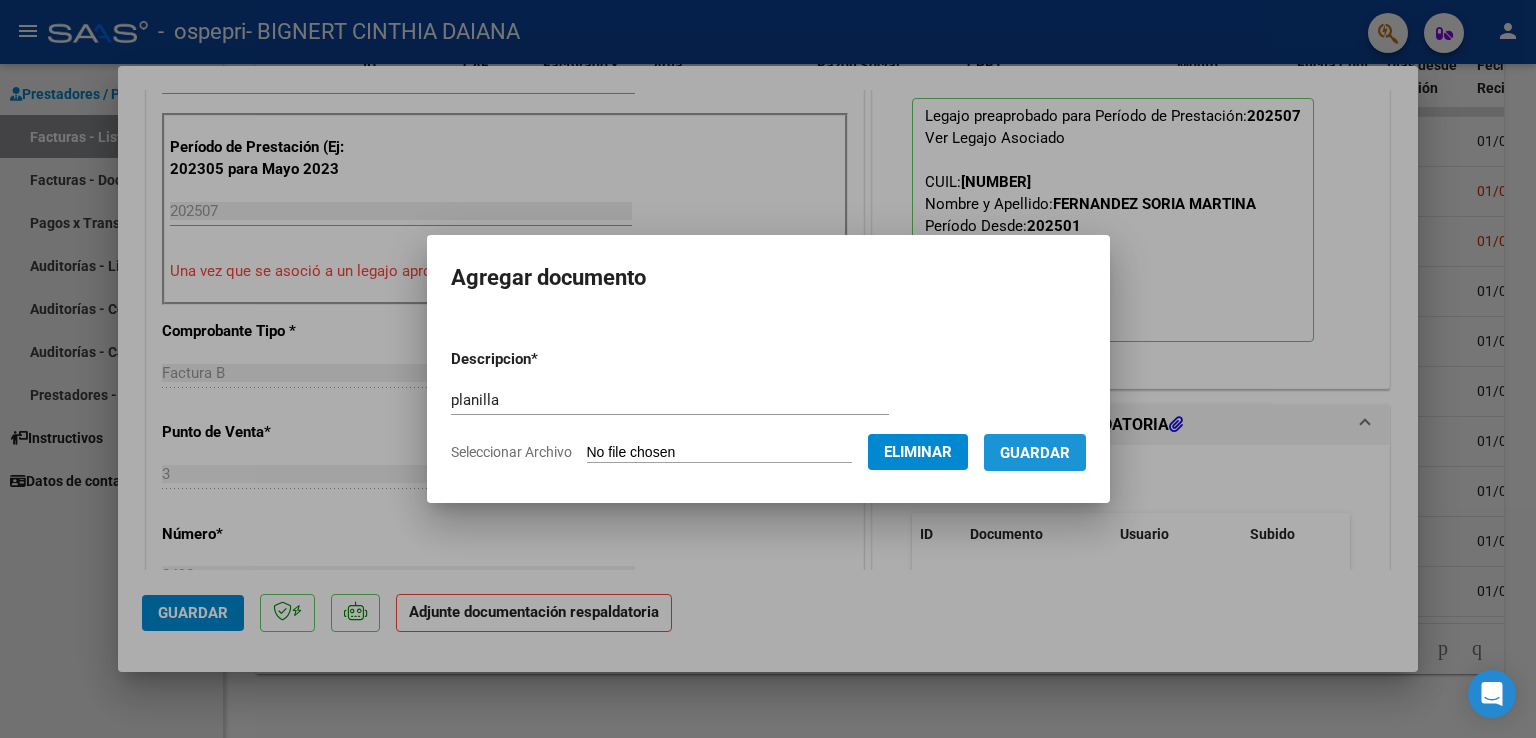 click on "Guardar" at bounding box center [1035, 453] 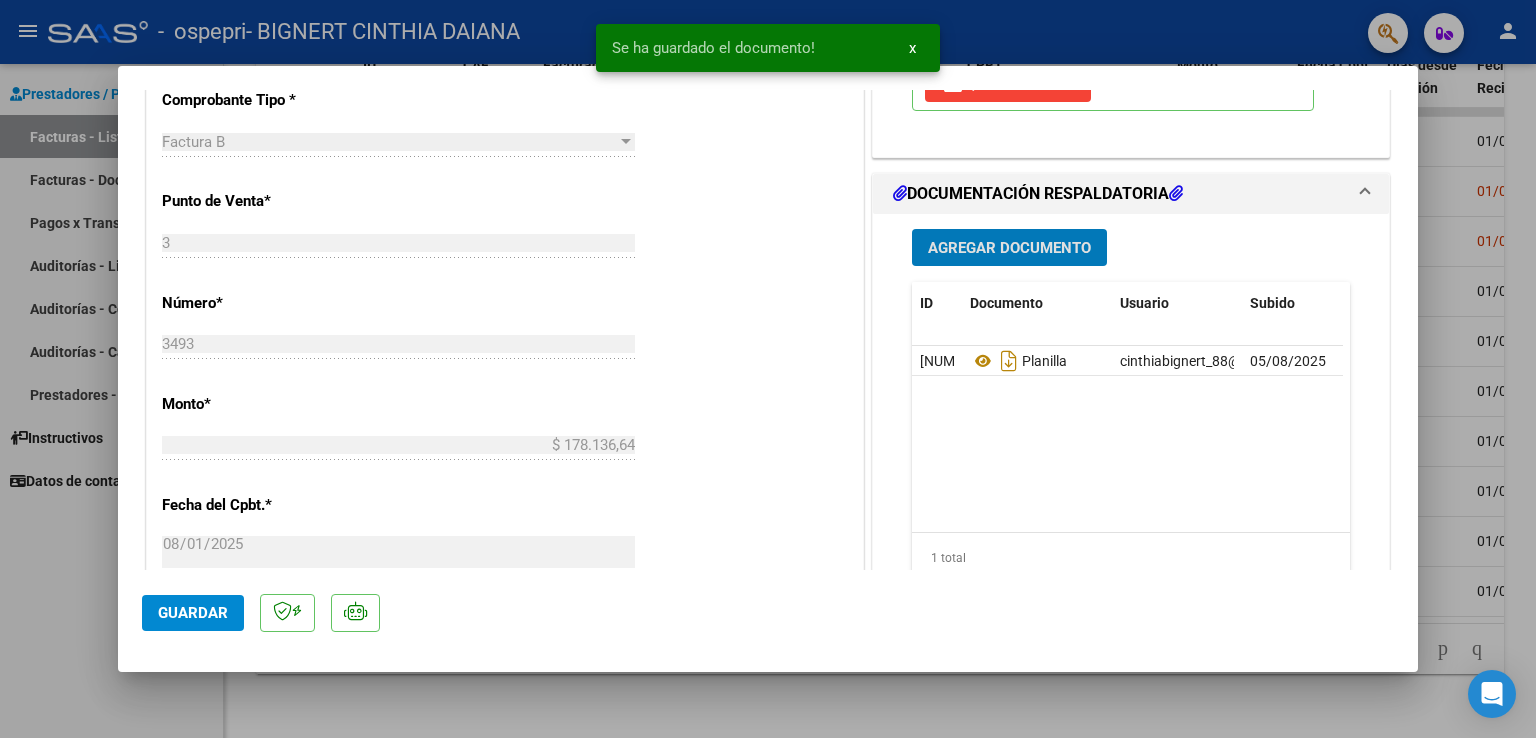 scroll, scrollTop: 800, scrollLeft: 0, axis: vertical 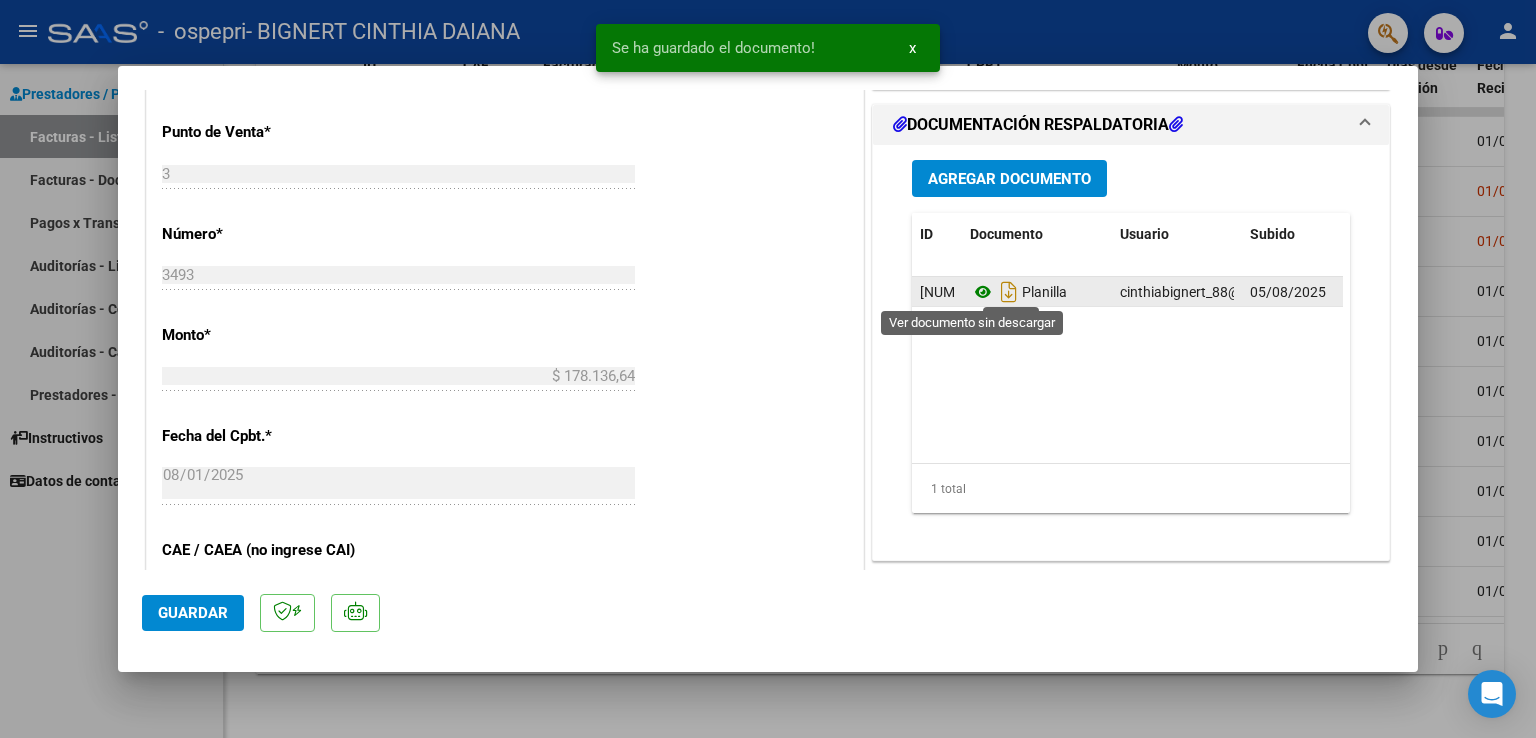 click 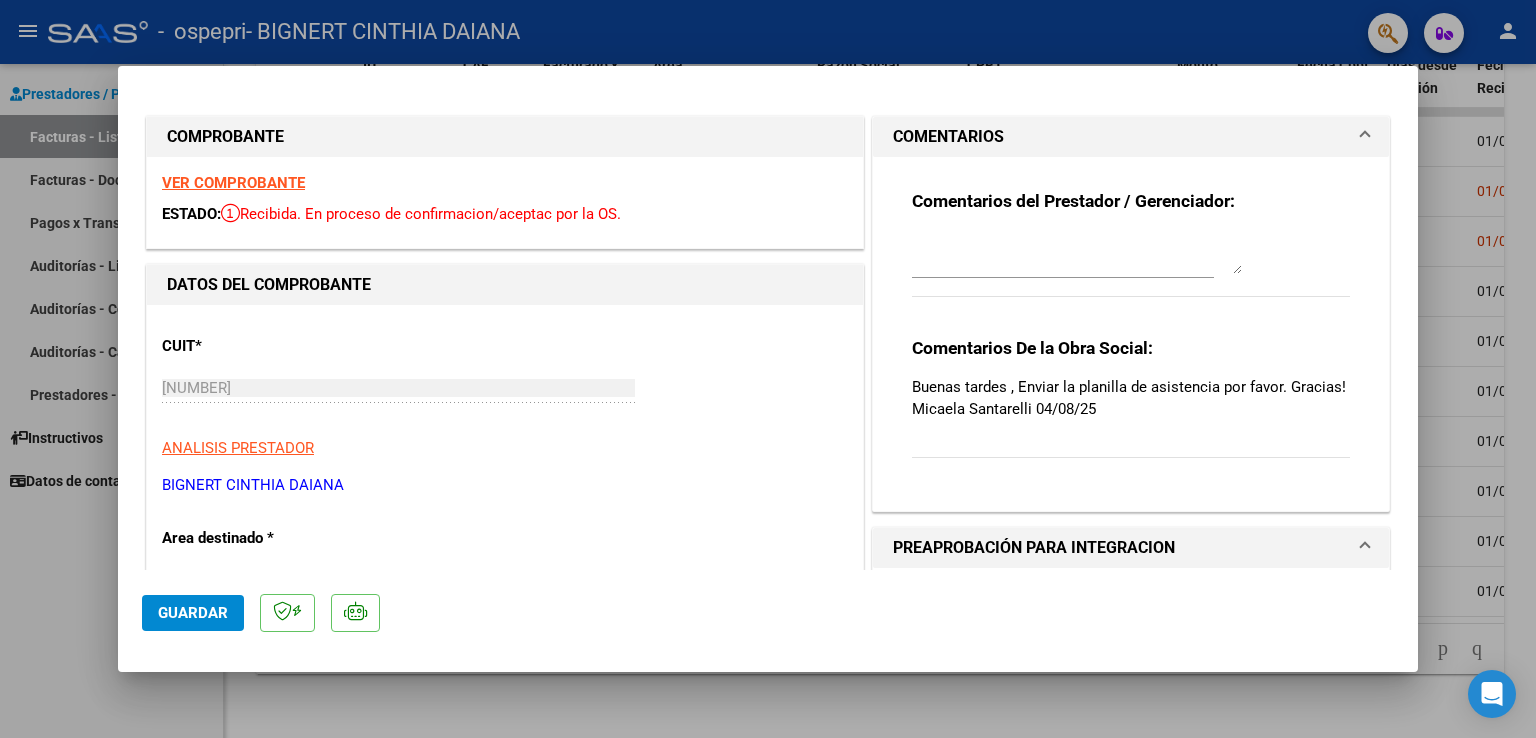 scroll, scrollTop: 0, scrollLeft: 0, axis: both 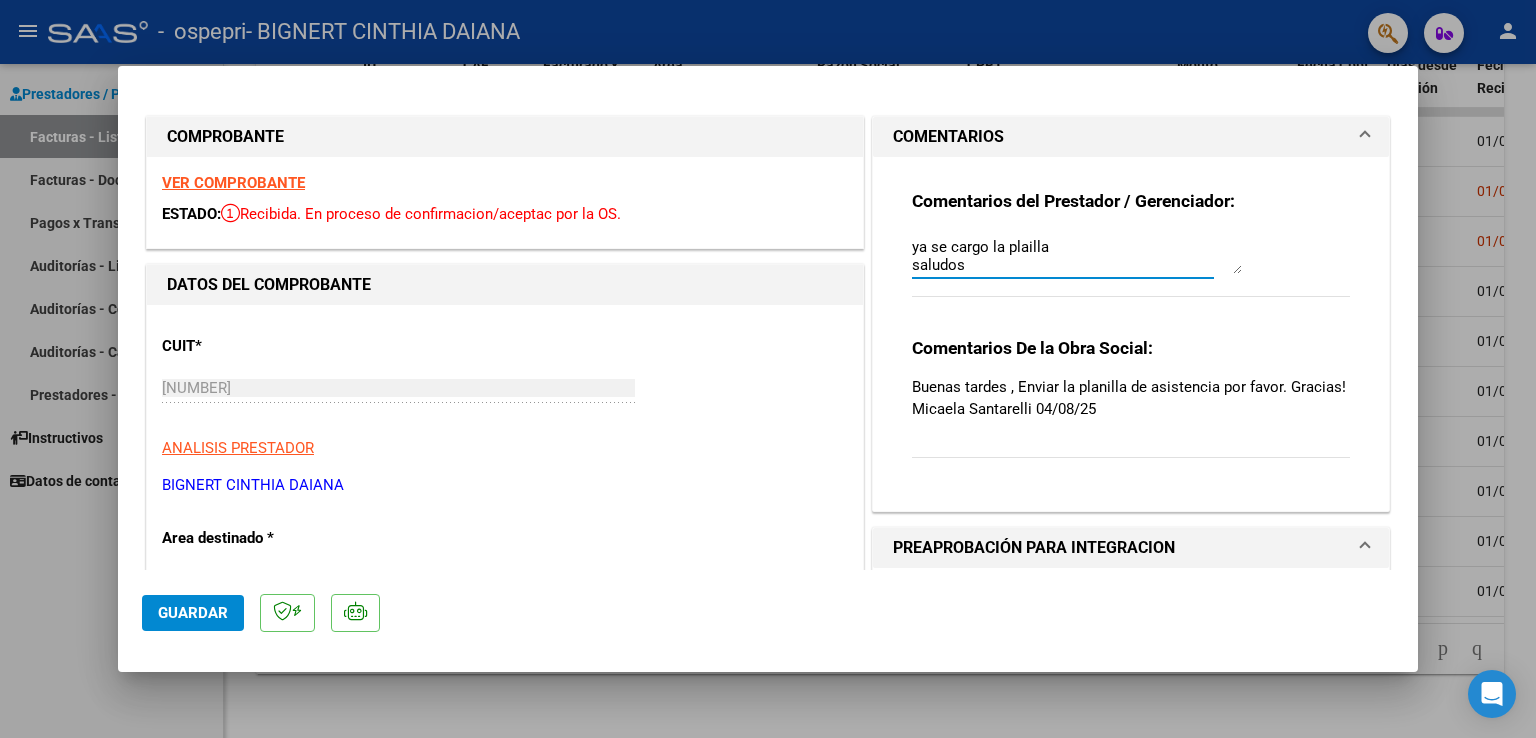 click on "buenas tardes
ya se cargo la plailla
saludos" at bounding box center (1077, 254) 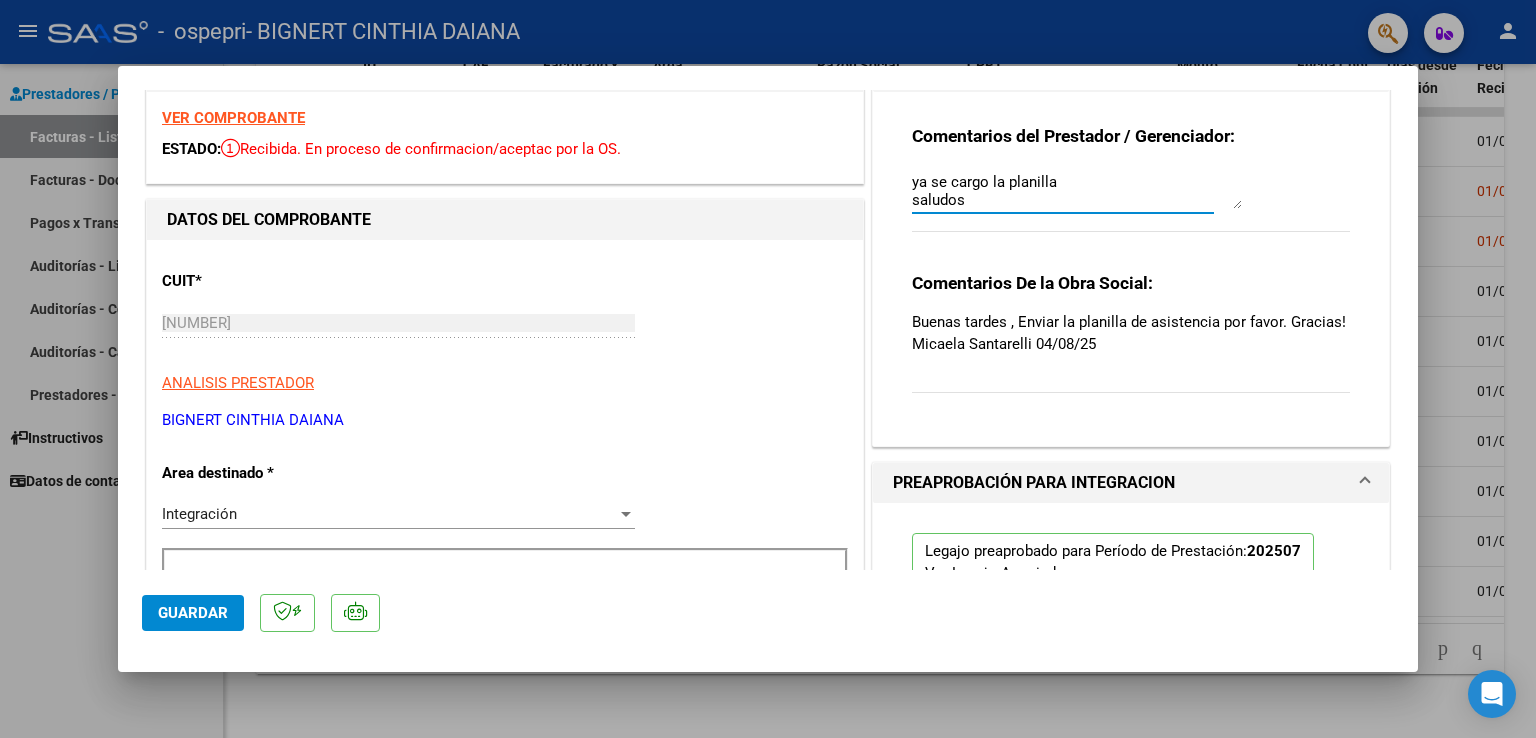 scroll, scrollTop: 100, scrollLeft: 0, axis: vertical 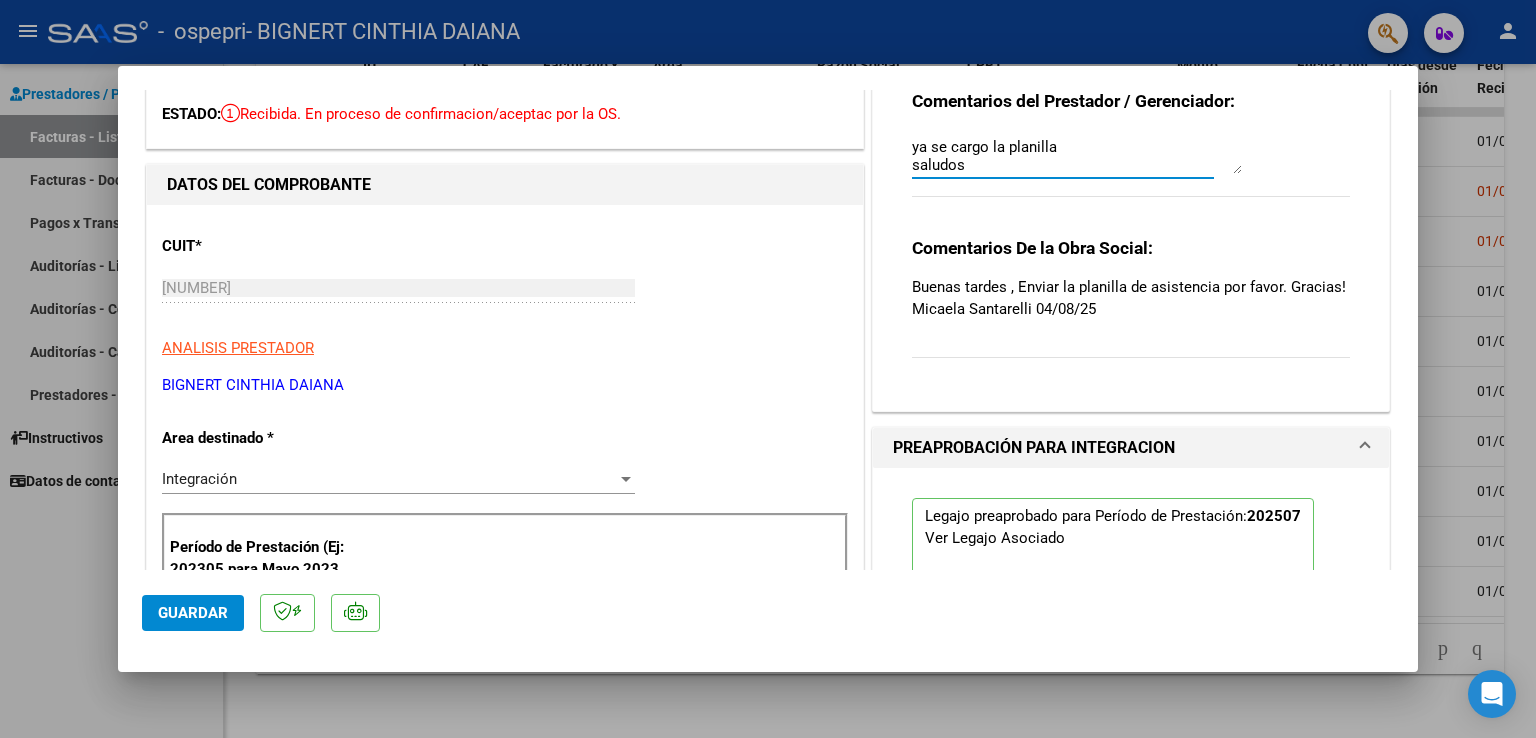 type on "buenas tardes
ya se cargo la planilla
saludos" 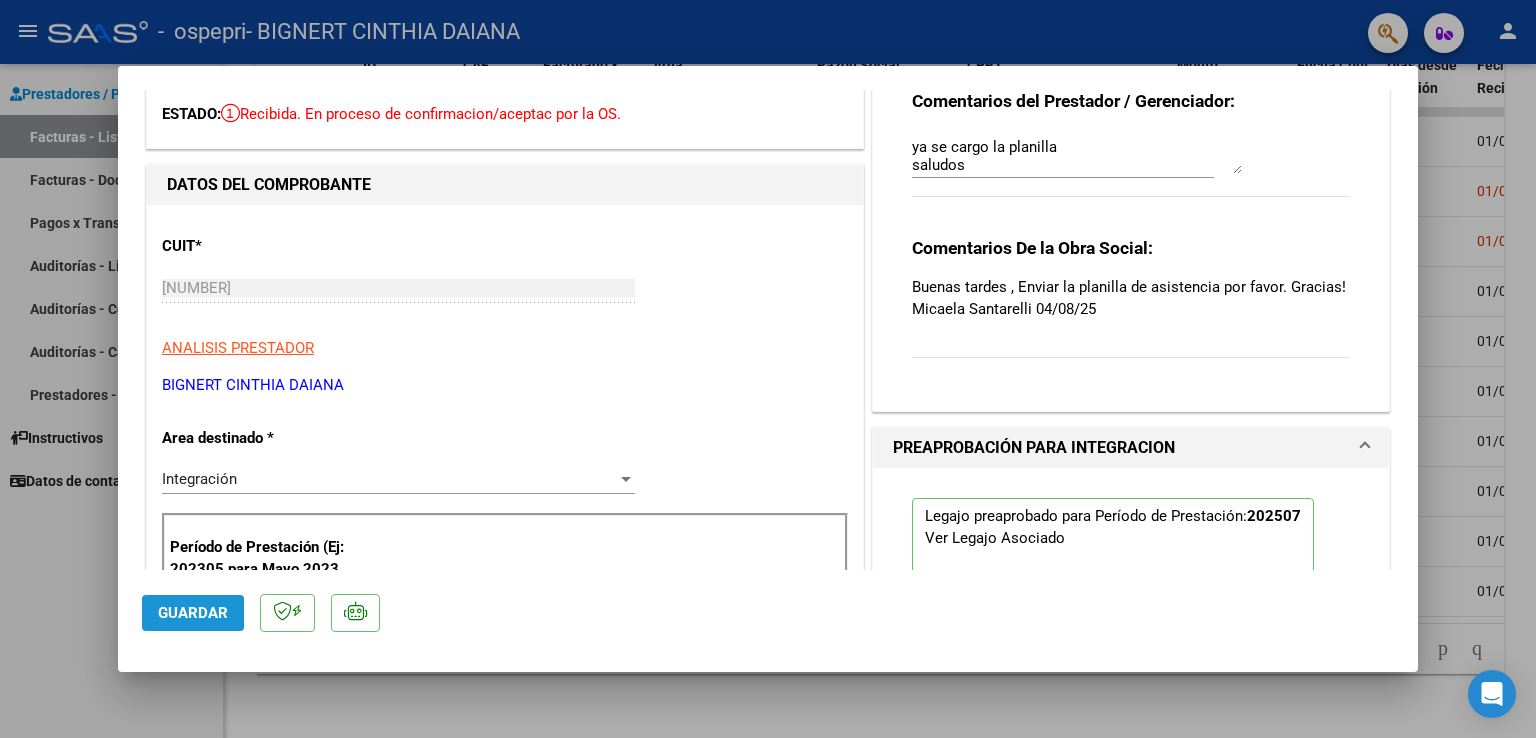 click on "Guardar" 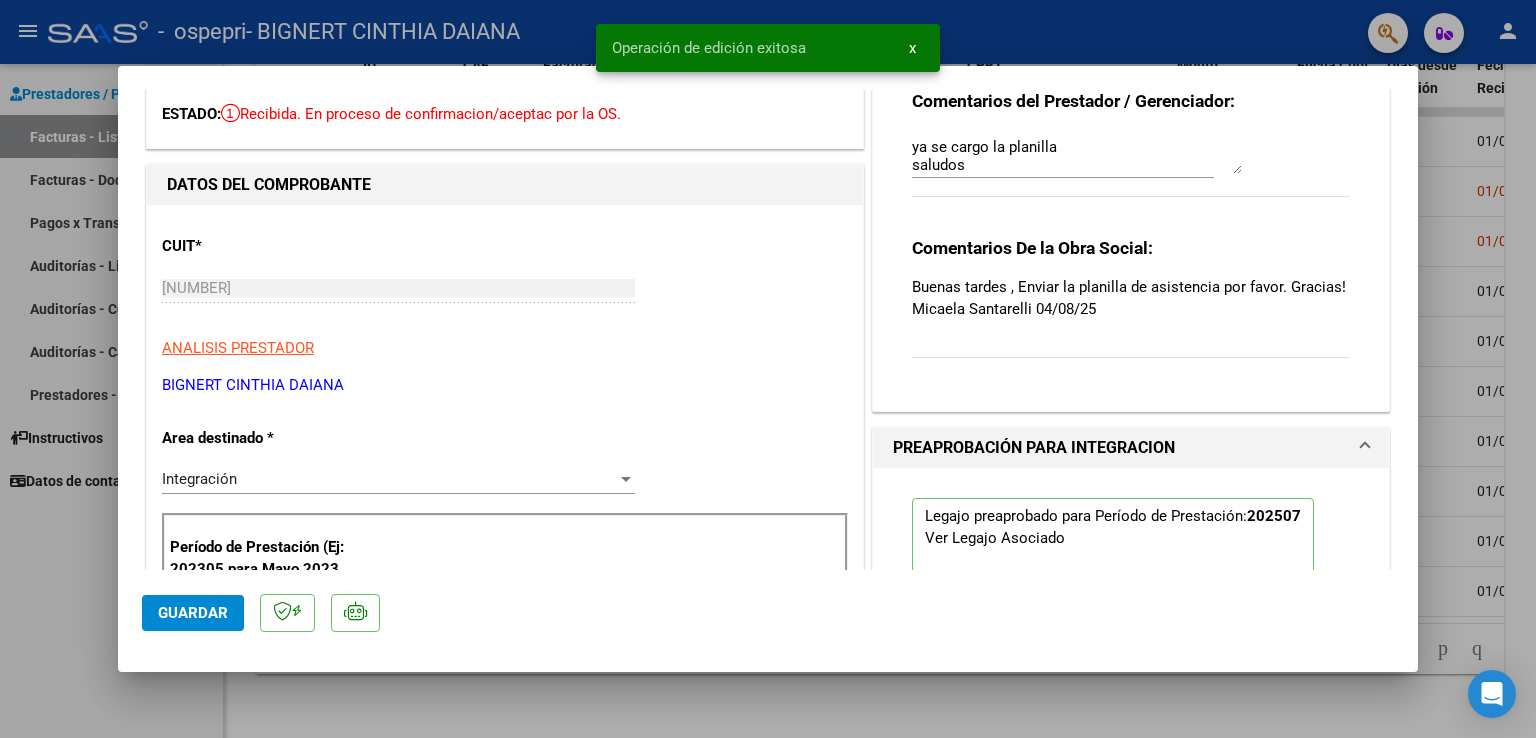 click on "Guardar" 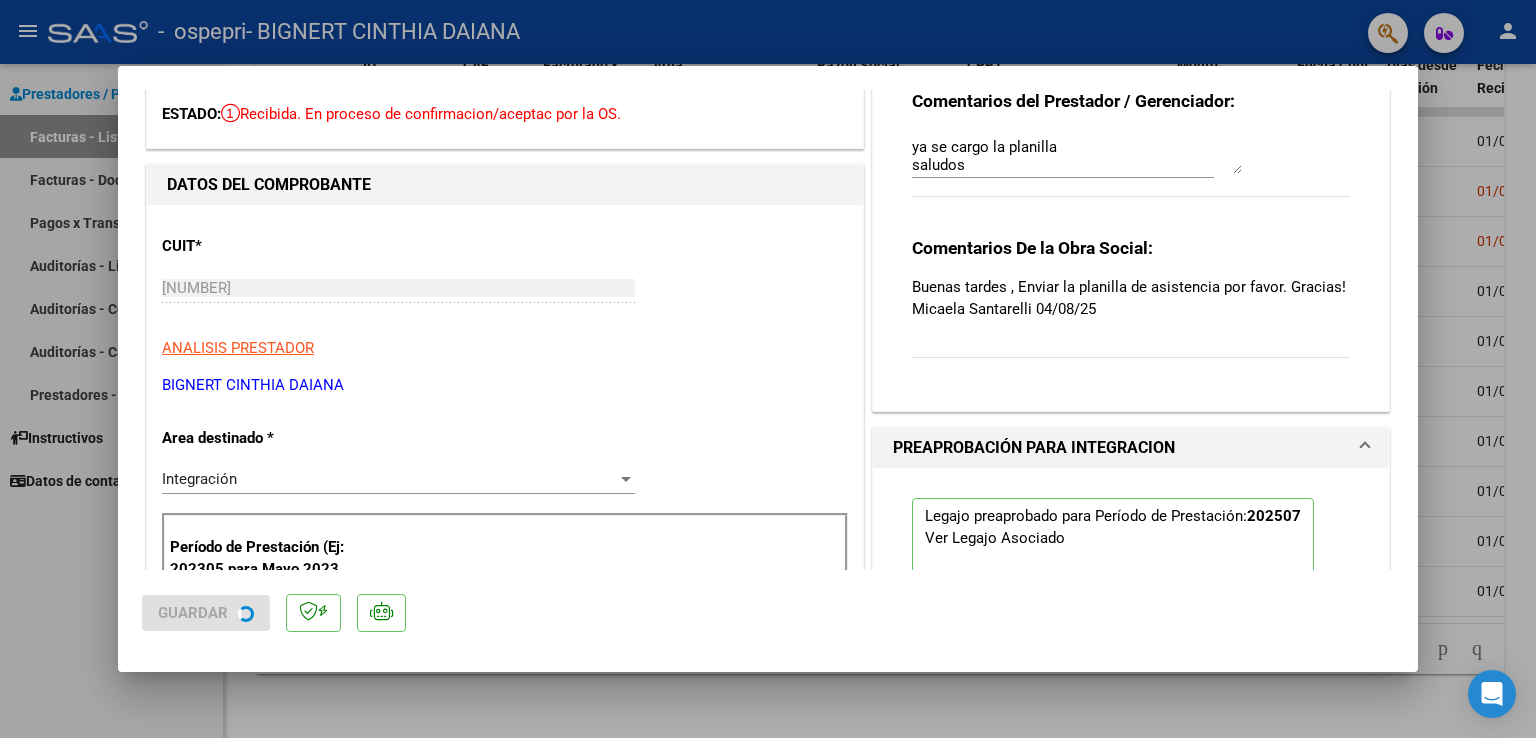 click at bounding box center (768, 369) 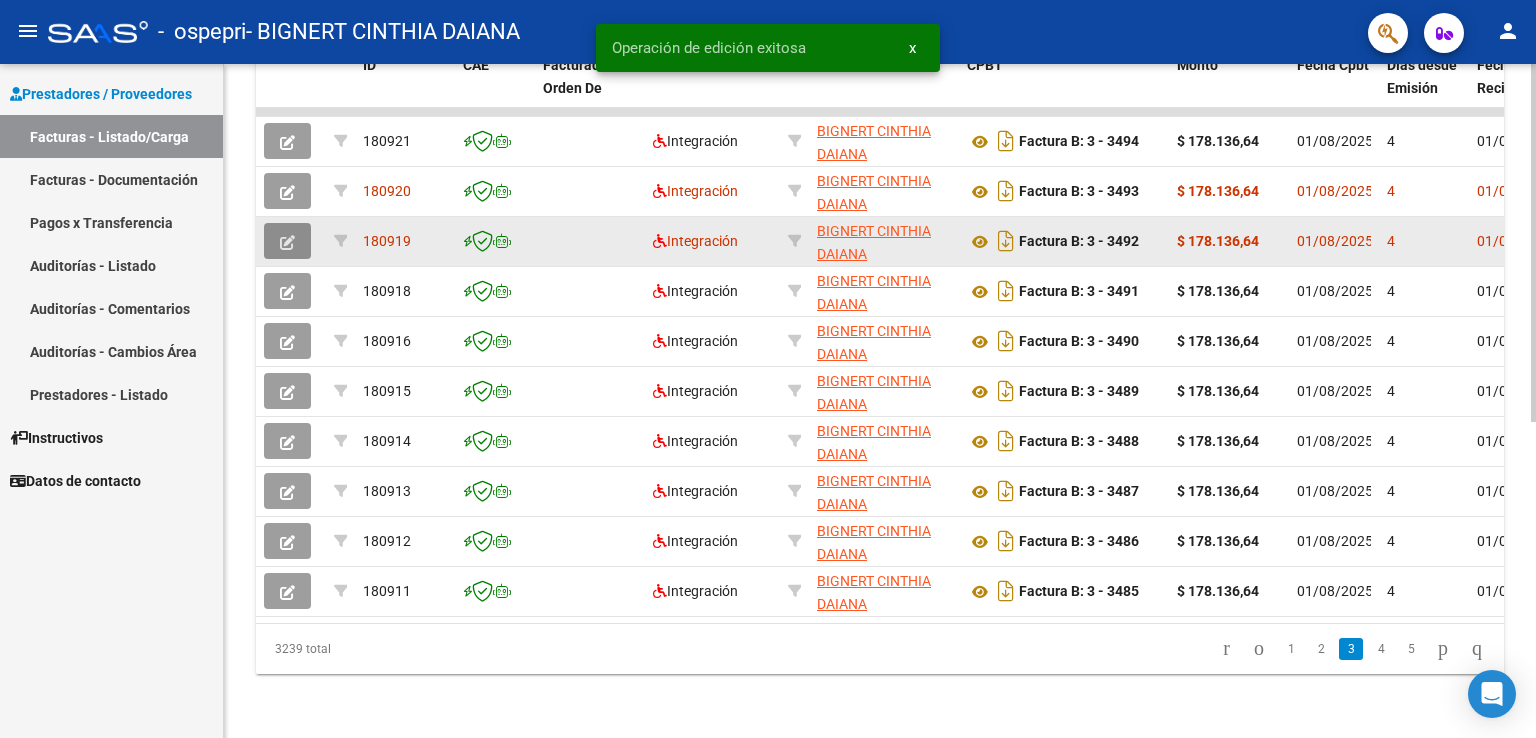 click 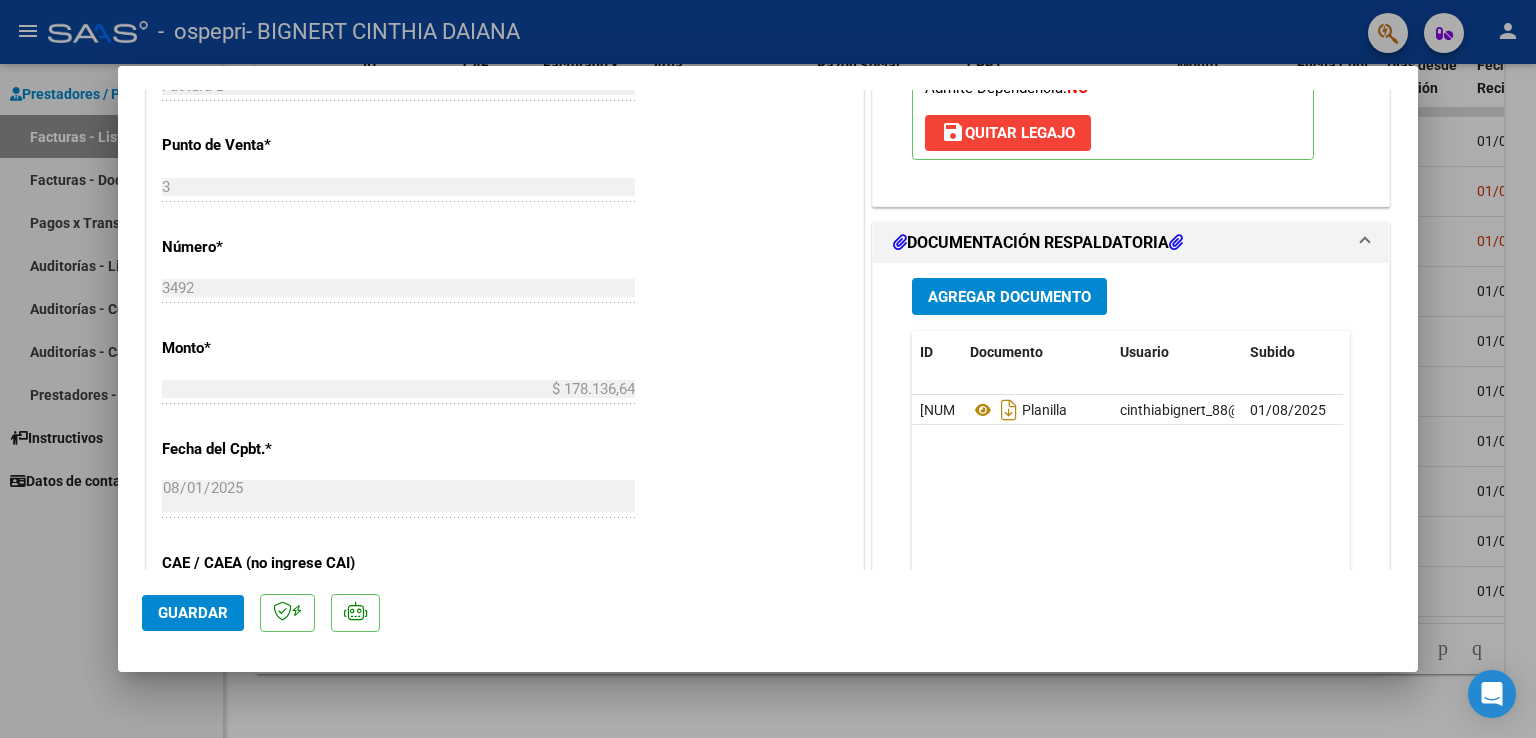 scroll, scrollTop: 800, scrollLeft: 0, axis: vertical 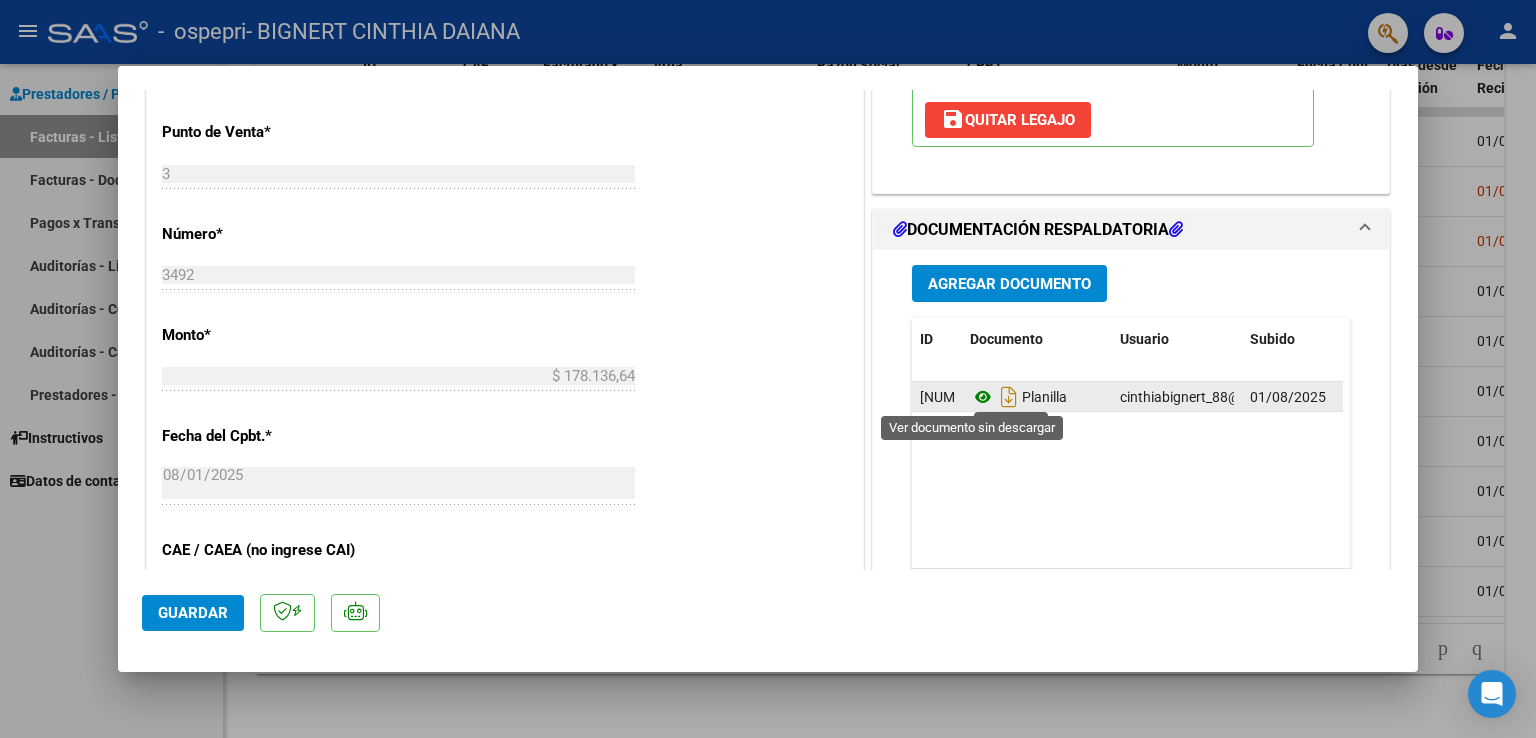 click 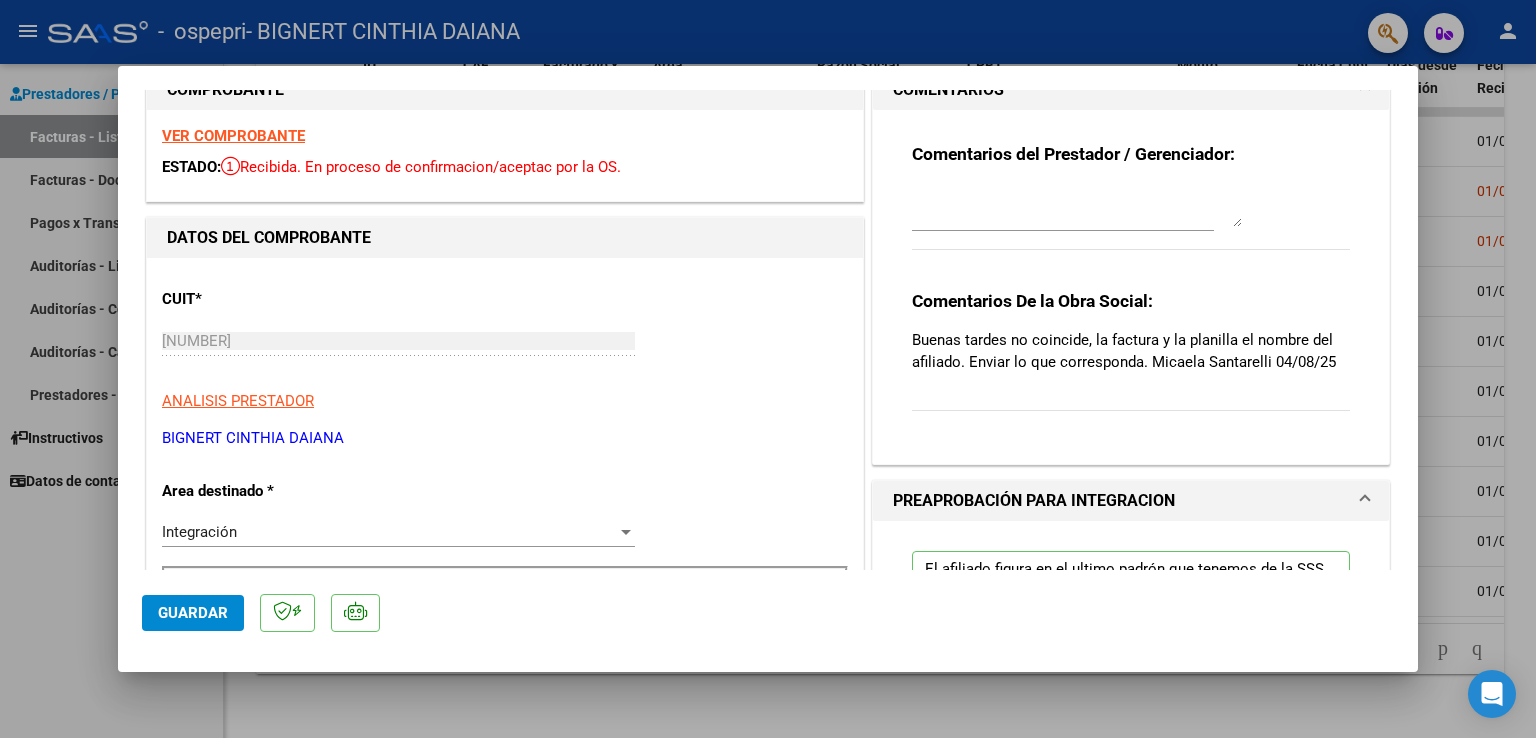 scroll, scrollTop: 0, scrollLeft: 0, axis: both 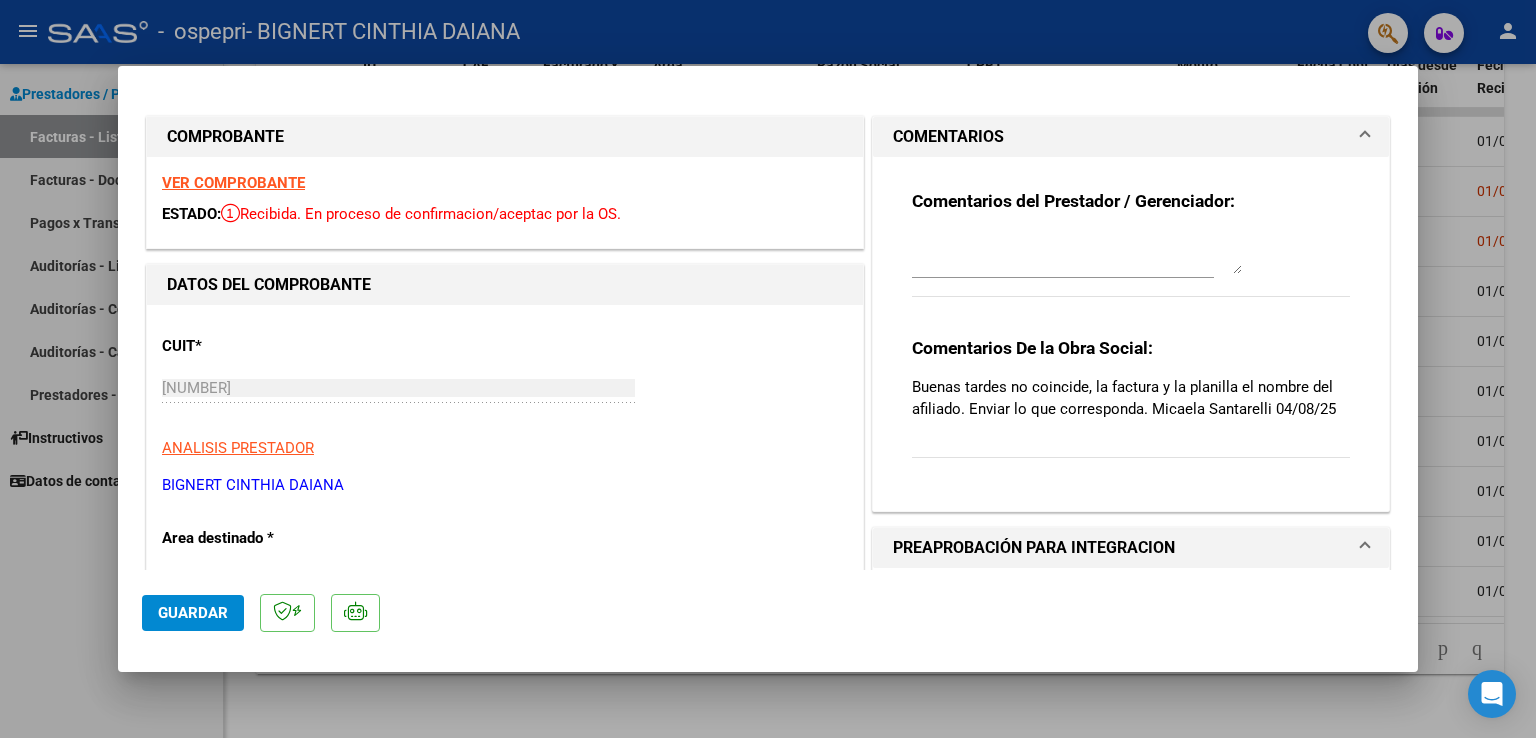click at bounding box center (768, 369) 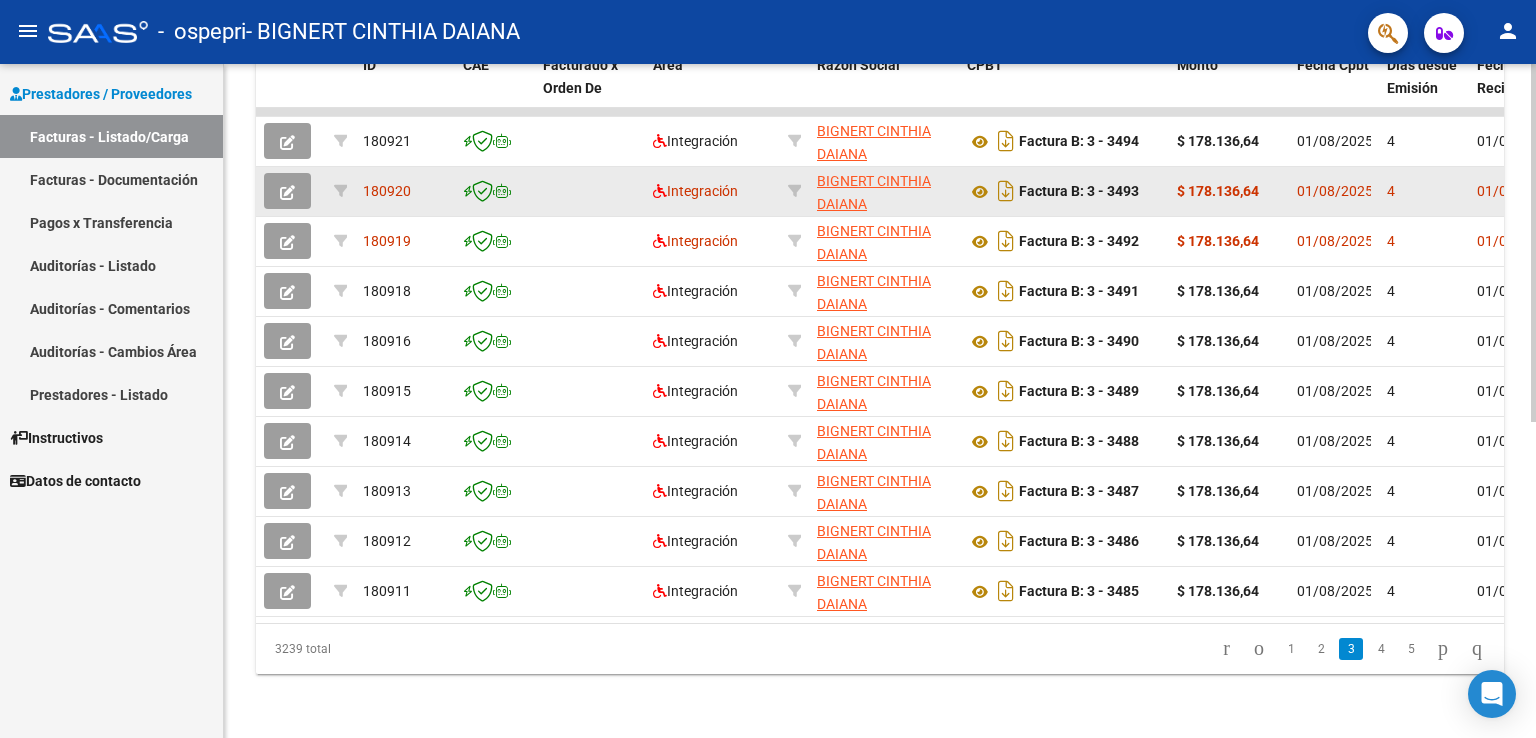 click 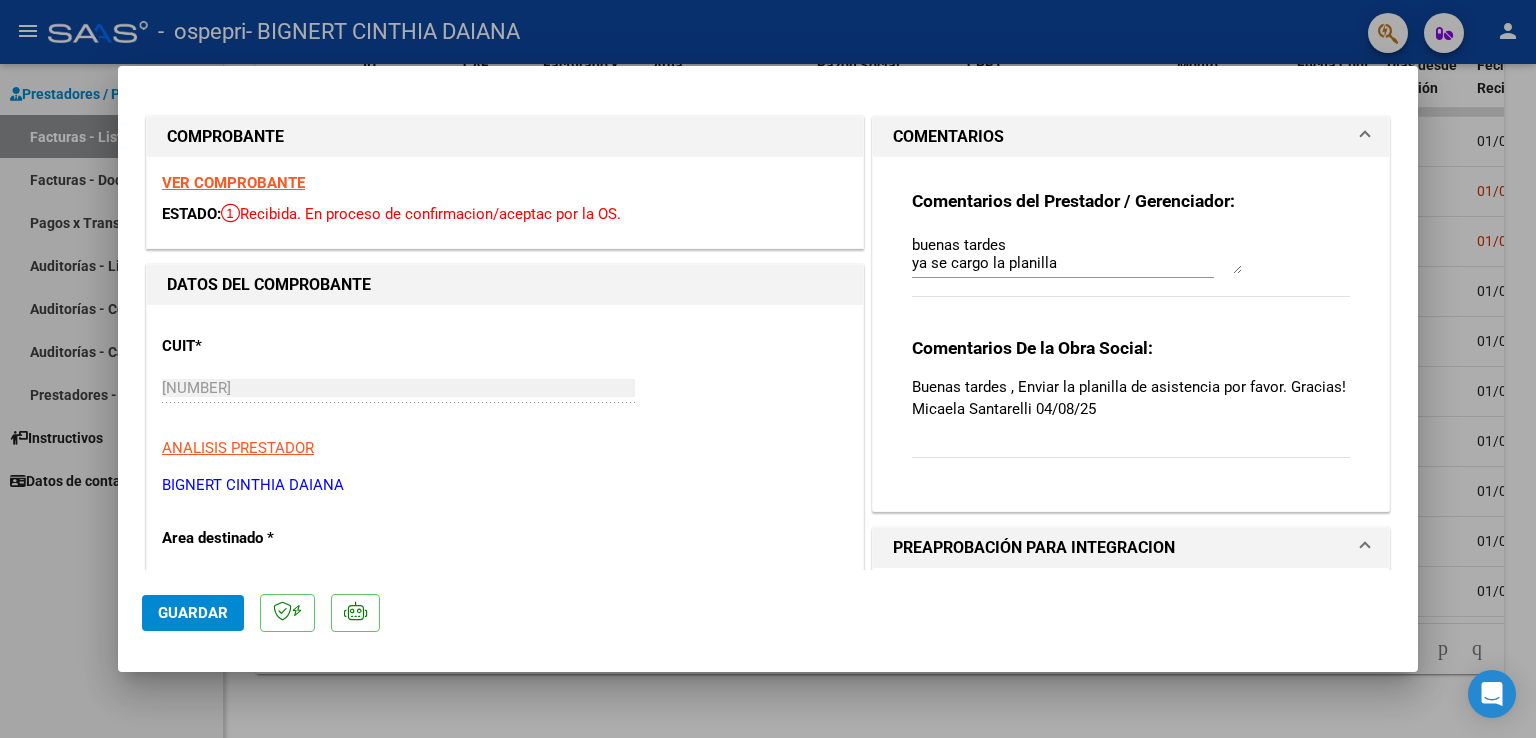 click on "VER COMPROBANTE" at bounding box center [233, 183] 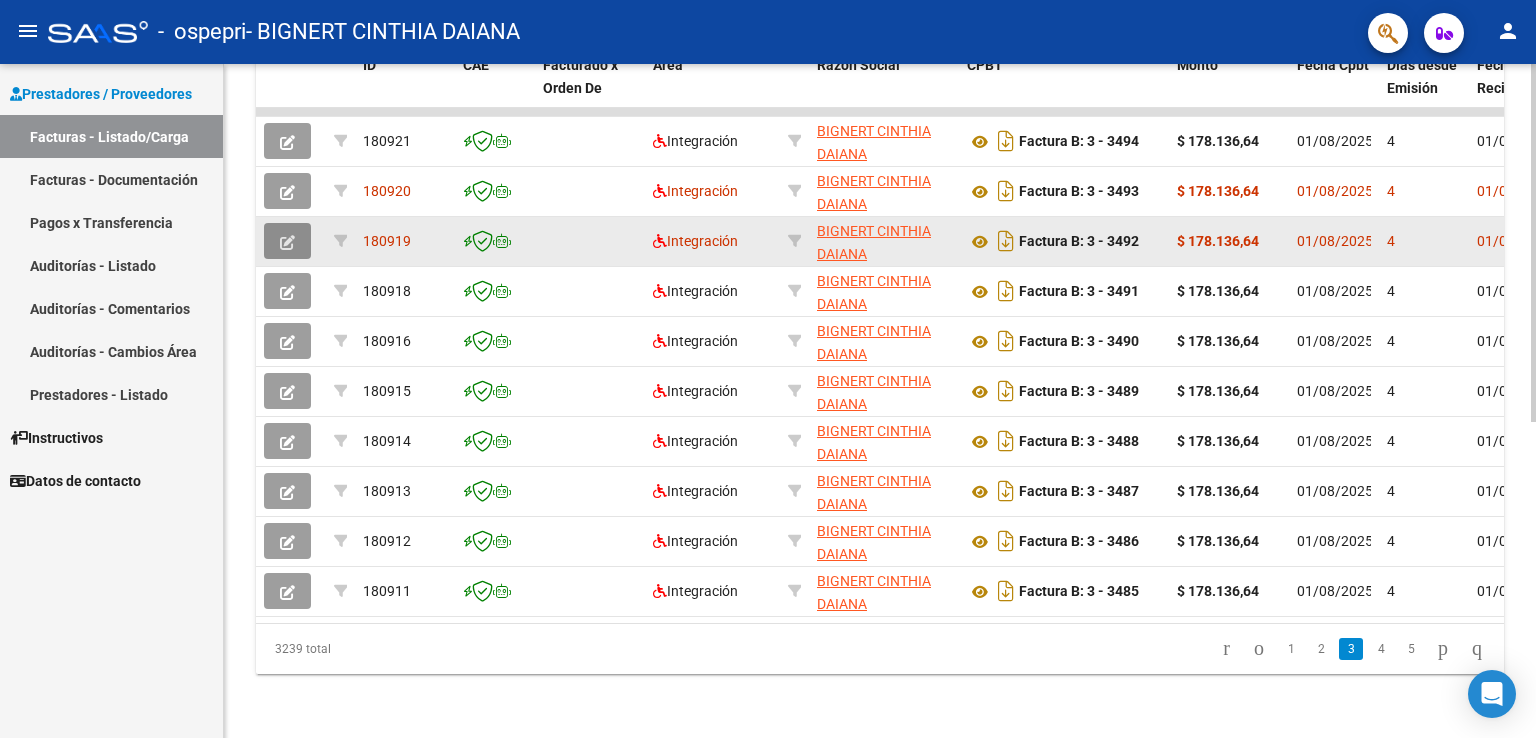 click 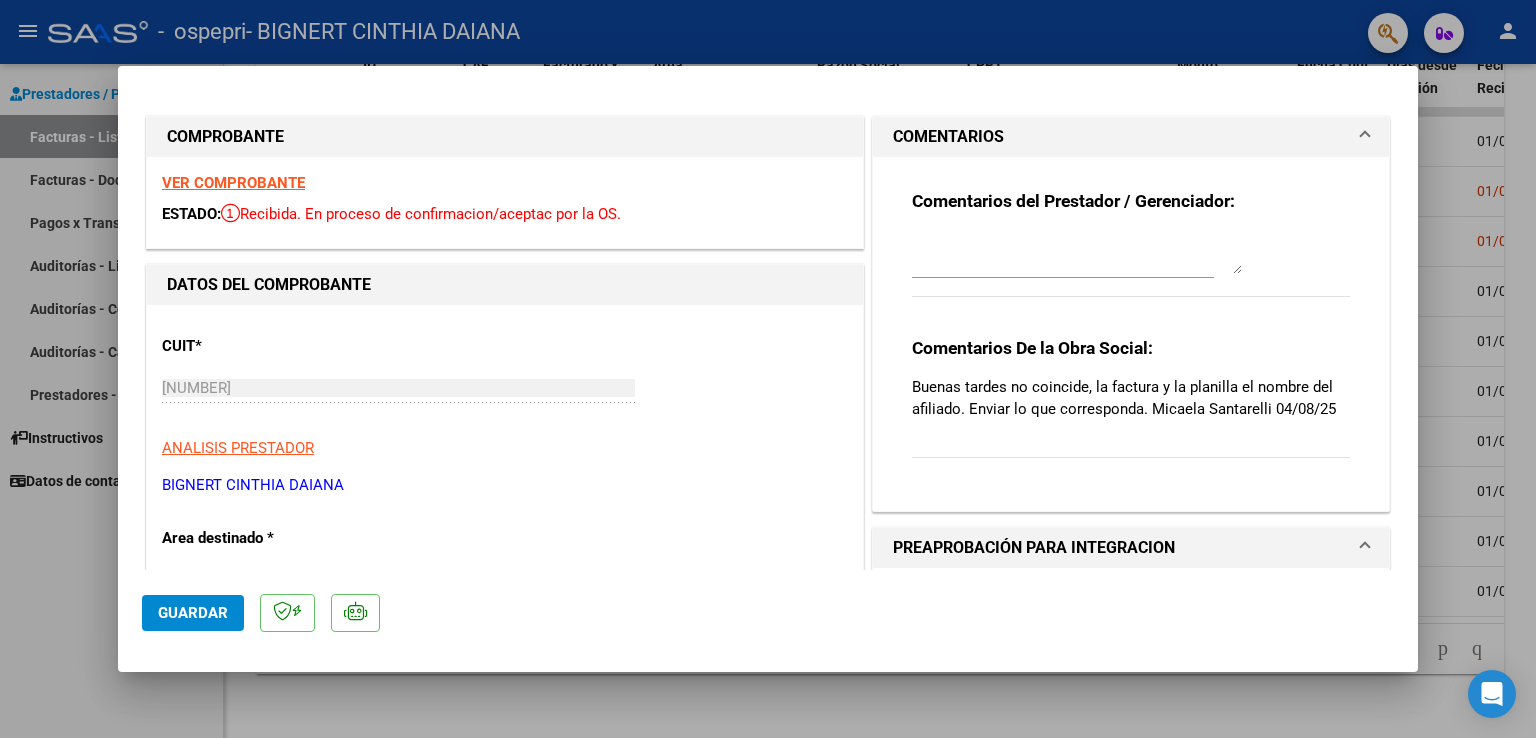 click on "VER COMPROBANTE" at bounding box center (233, 183) 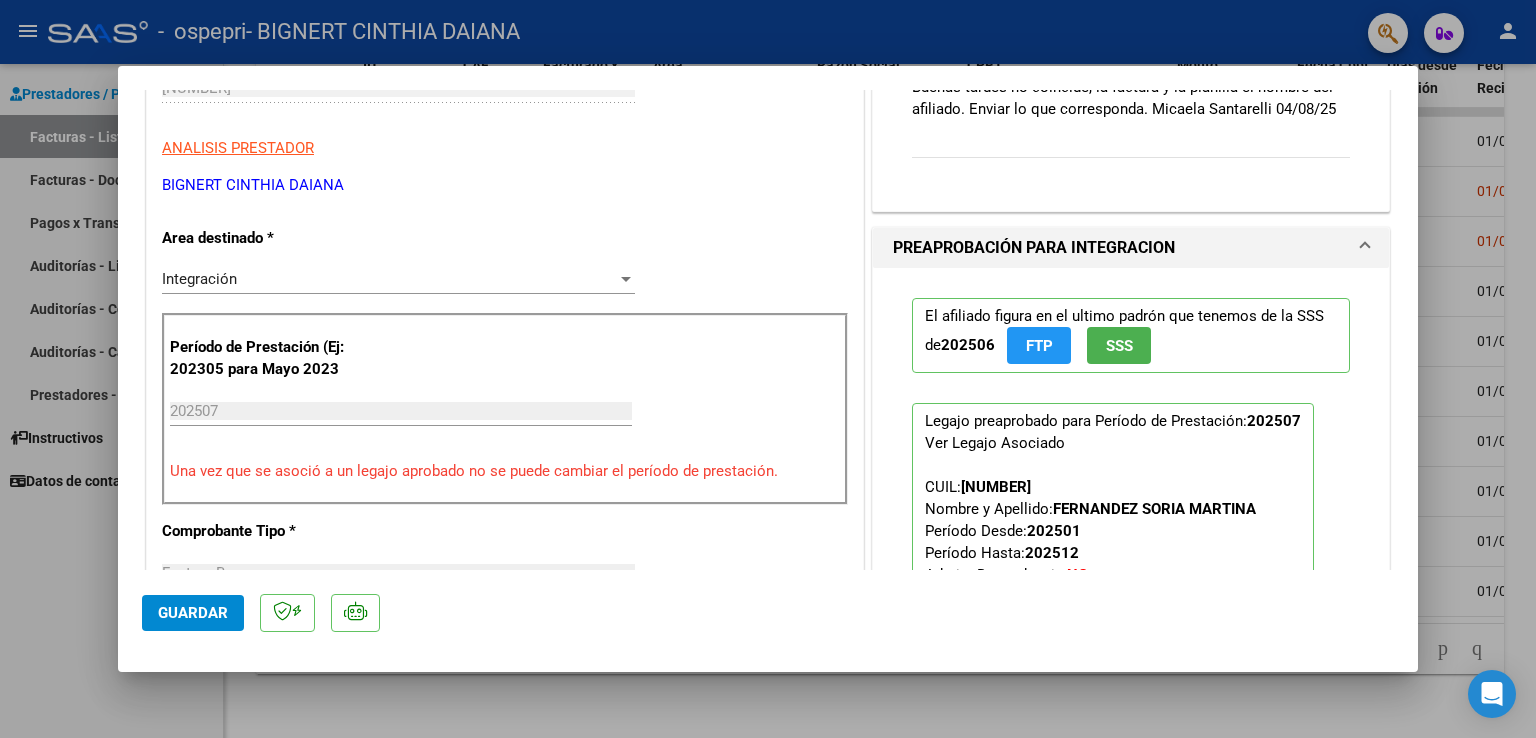 scroll, scrollTop: 400, scrollLeft: 0, axis: vertical 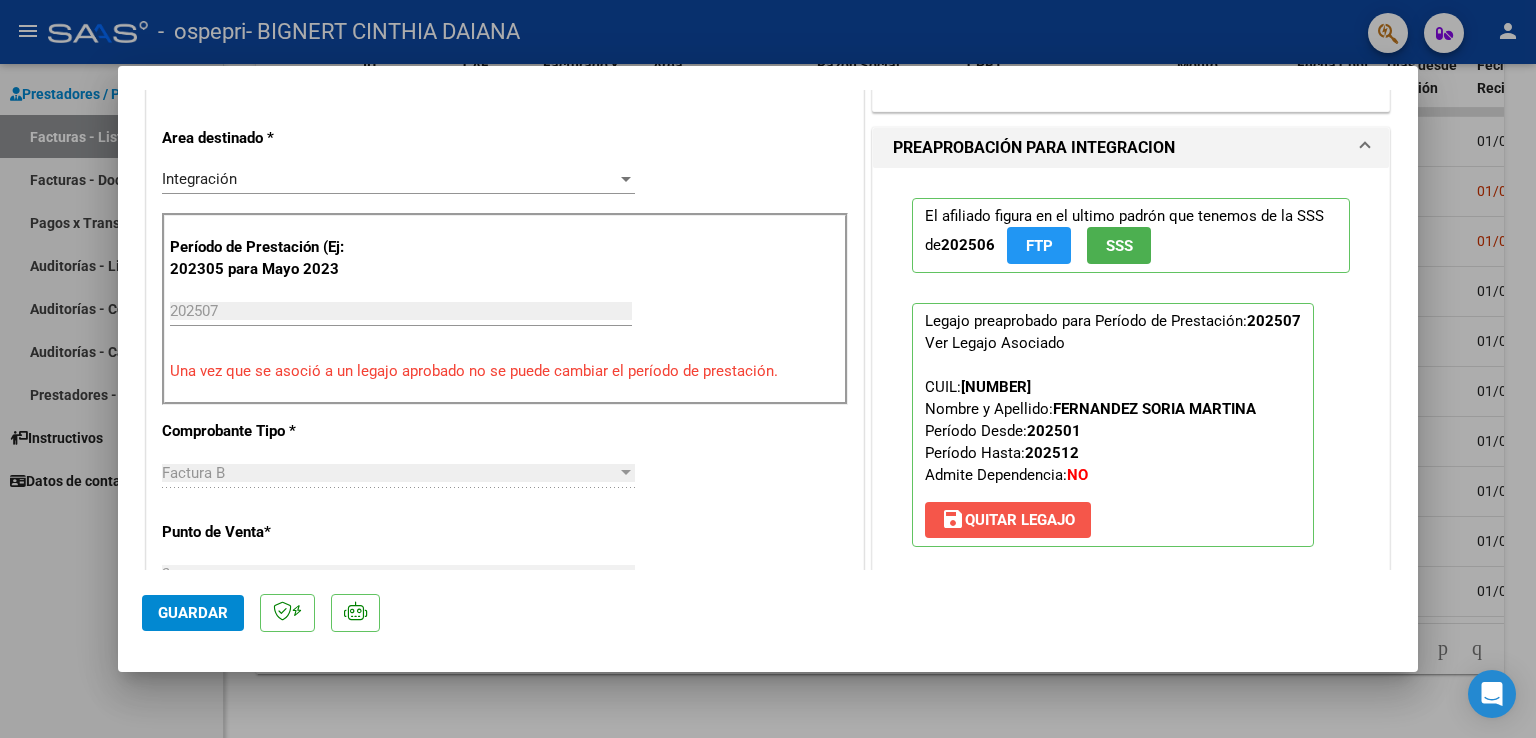 click on "save  Quitar Legajo" at bounding box center [1008, 520] 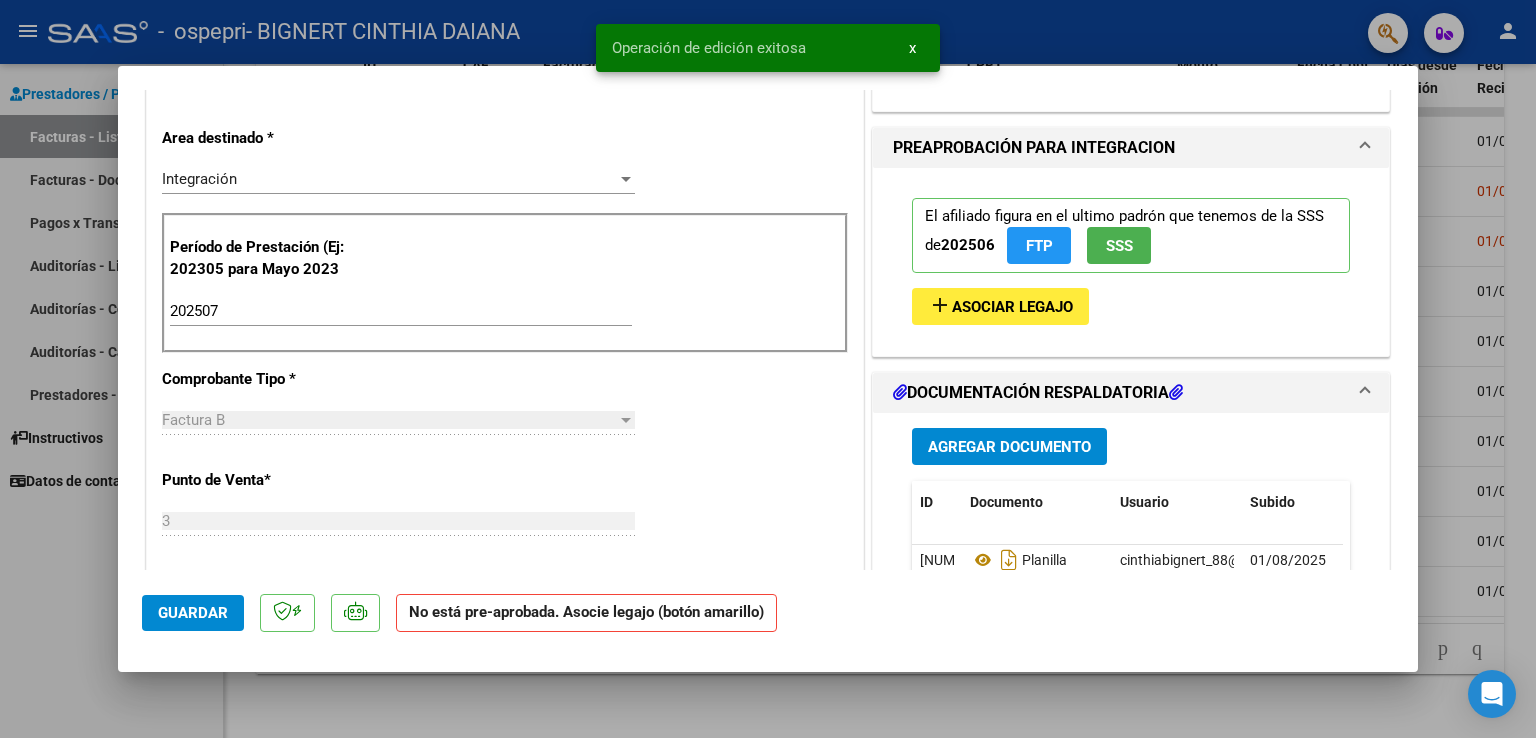 click on "add Asociar Legajo" at bounding box center [1000, 306] 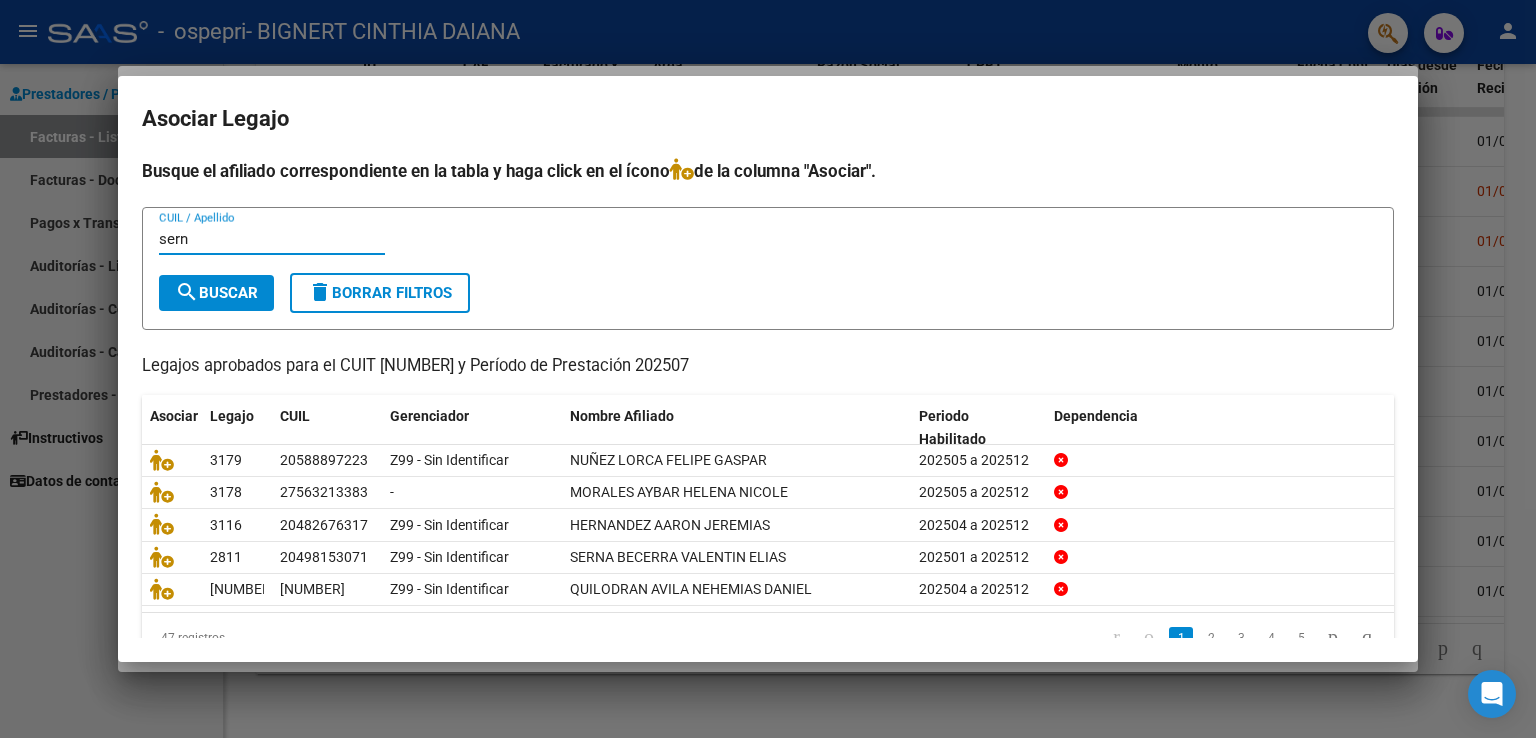 type on "sern" 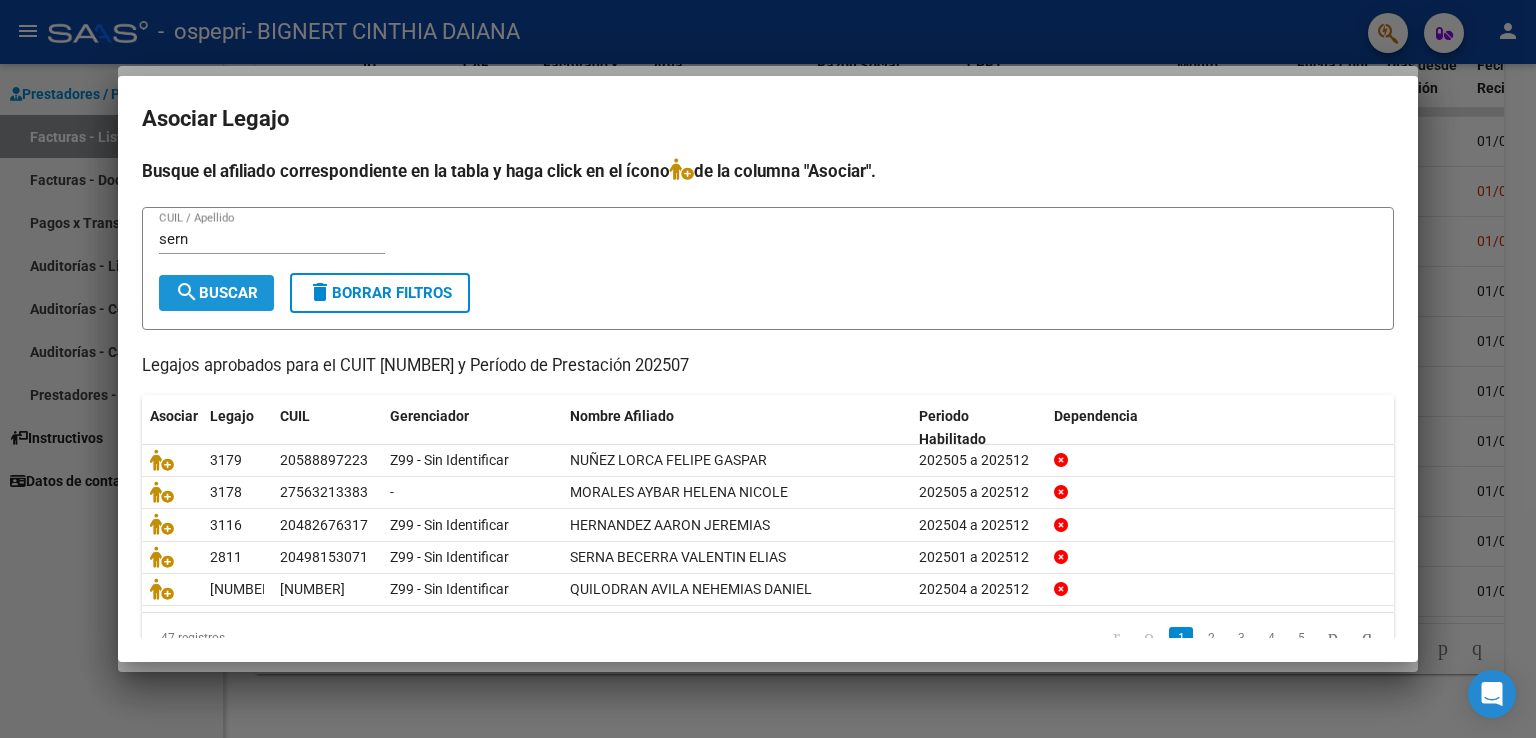 click on "search  Buscar" at bounding box center (216, 293) 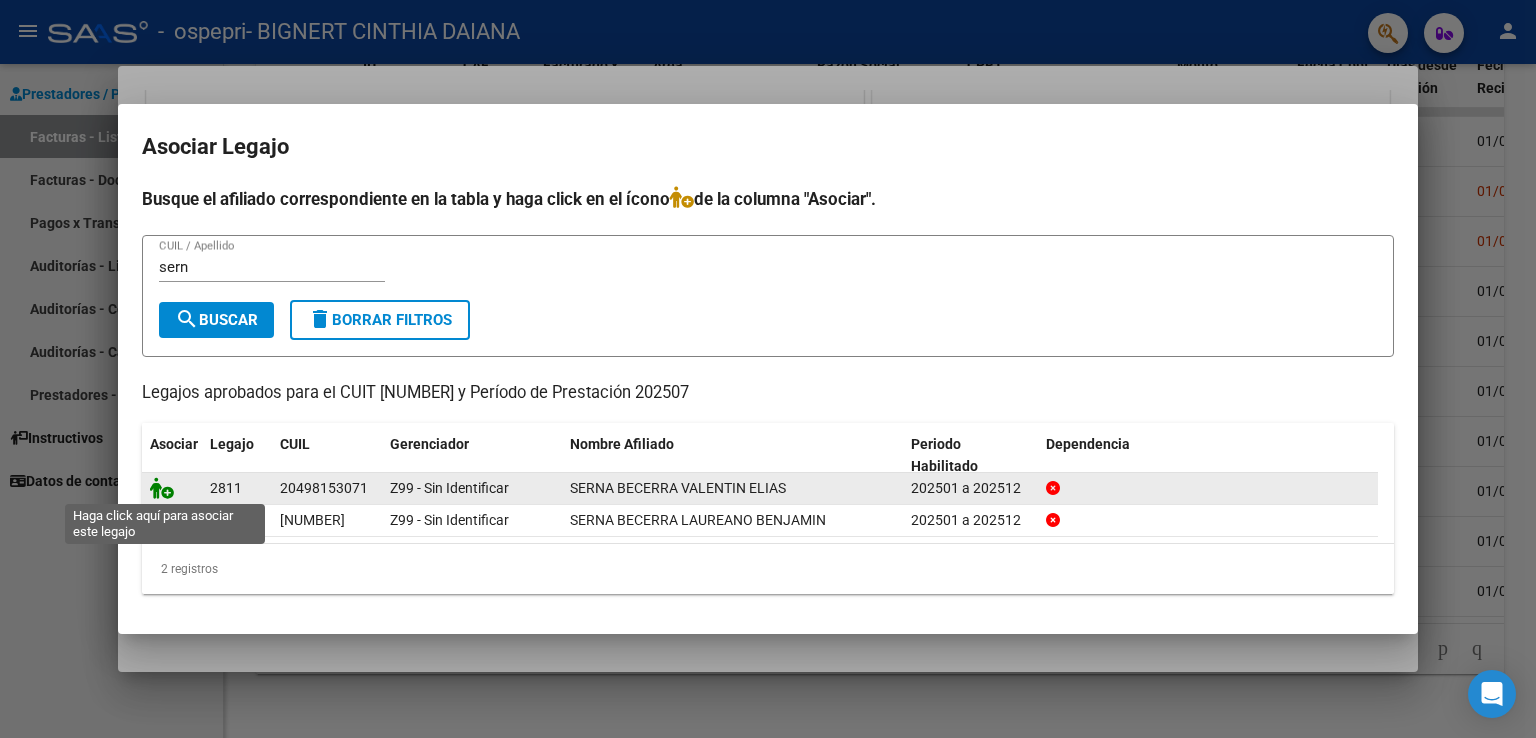 click 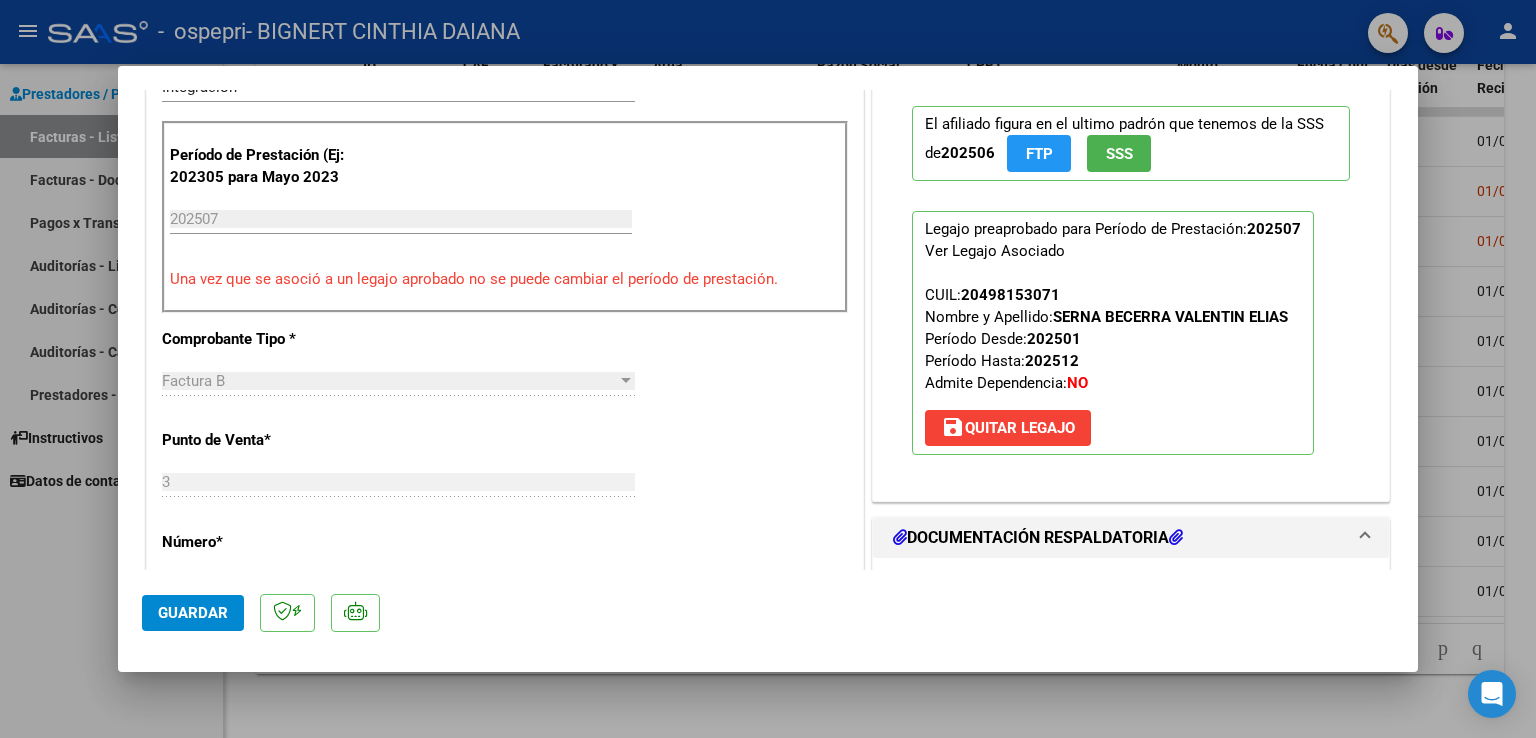 scroll, scrollTop: 600, scrollLeft: 0, axis: vertical 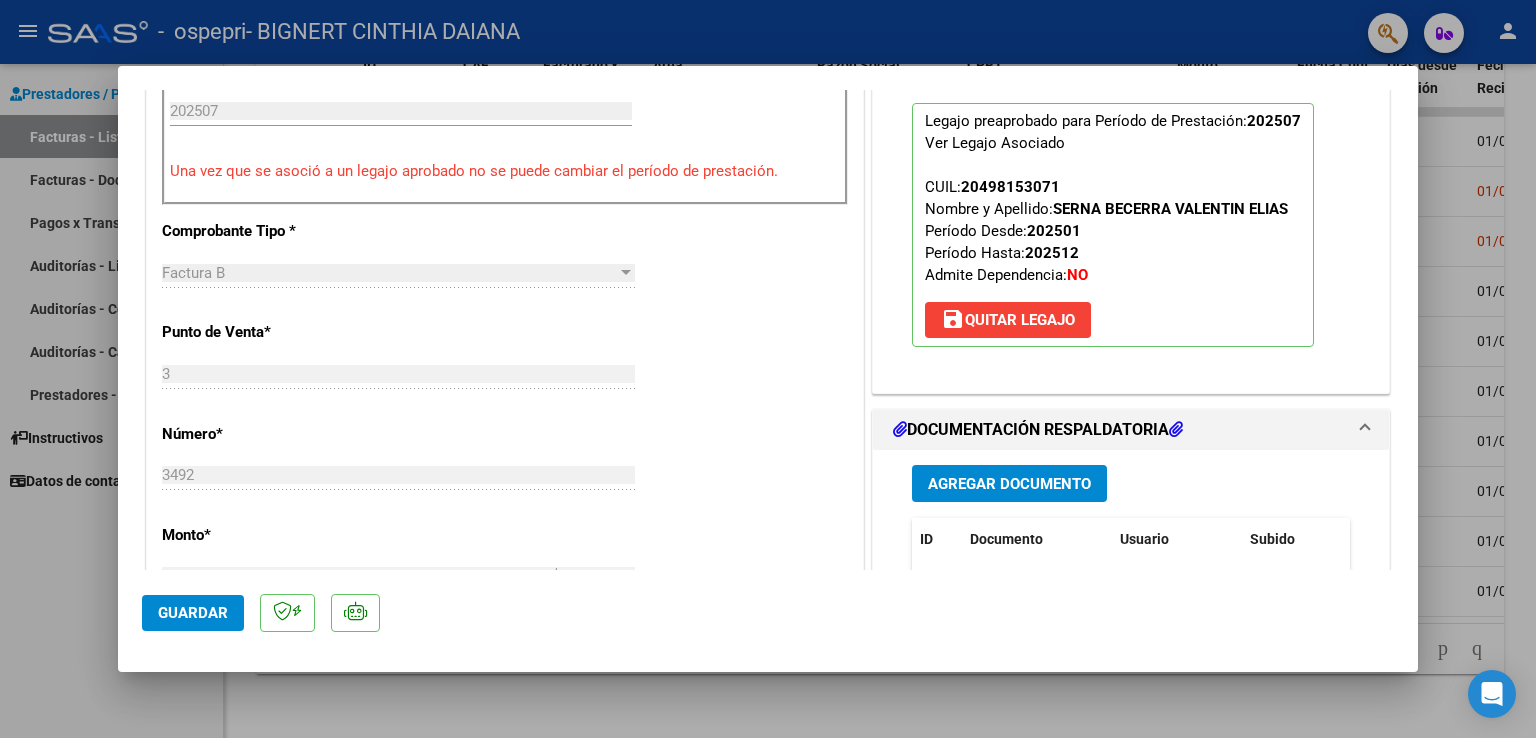 click on "Agregar Documento" at bounding box center (1009, 484) 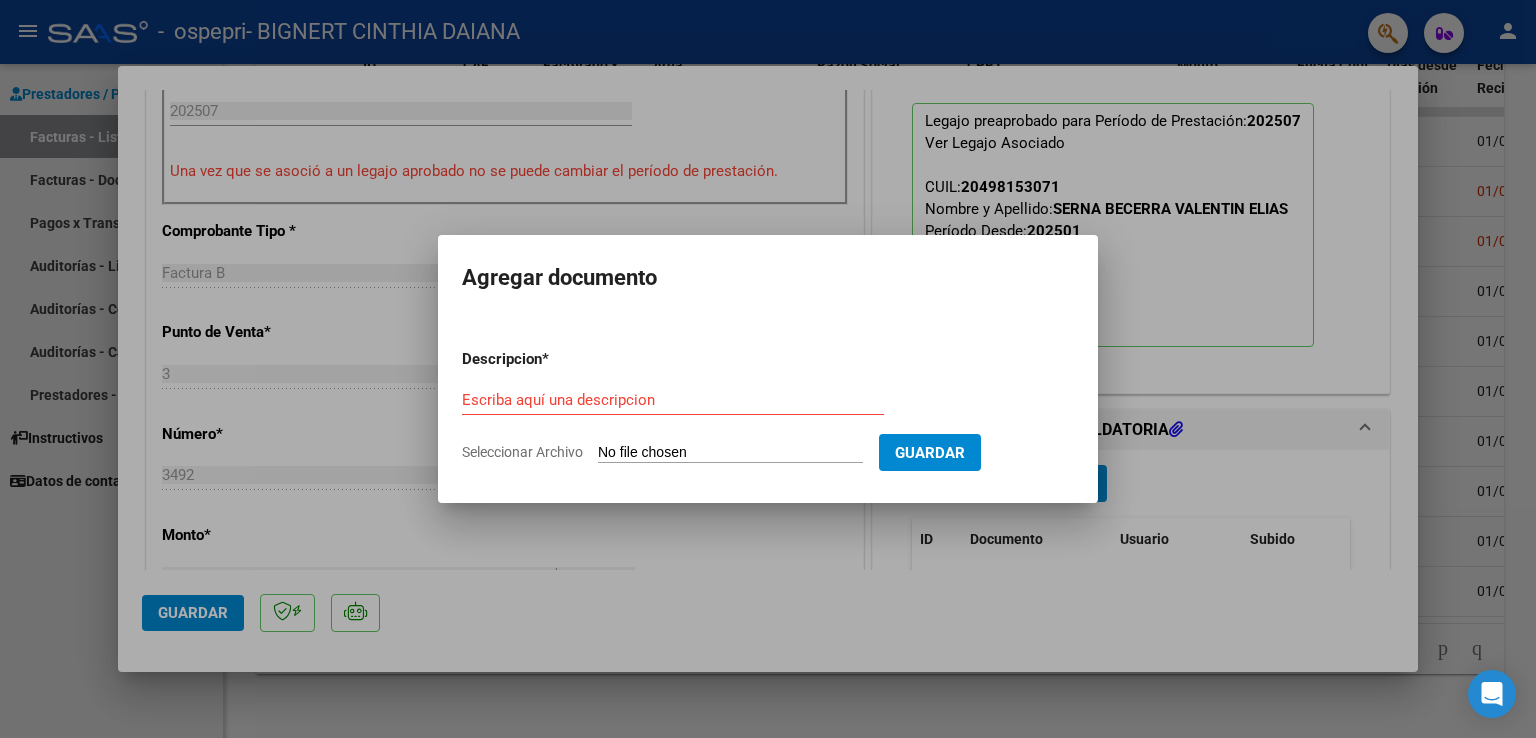 click on "Seleccionar Archivo" 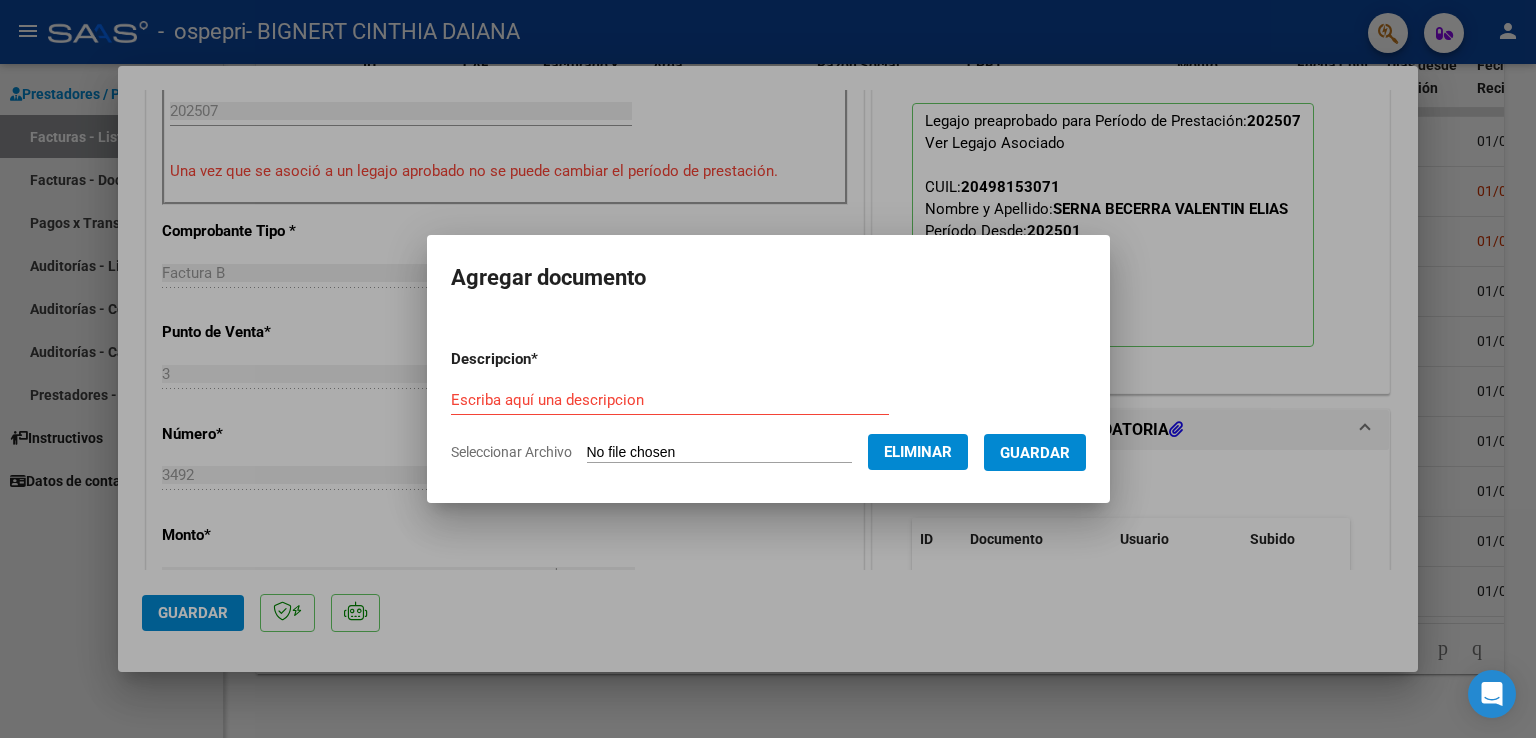 click on "Escriba aquí una descripcion" at bounding box center [670, 400] 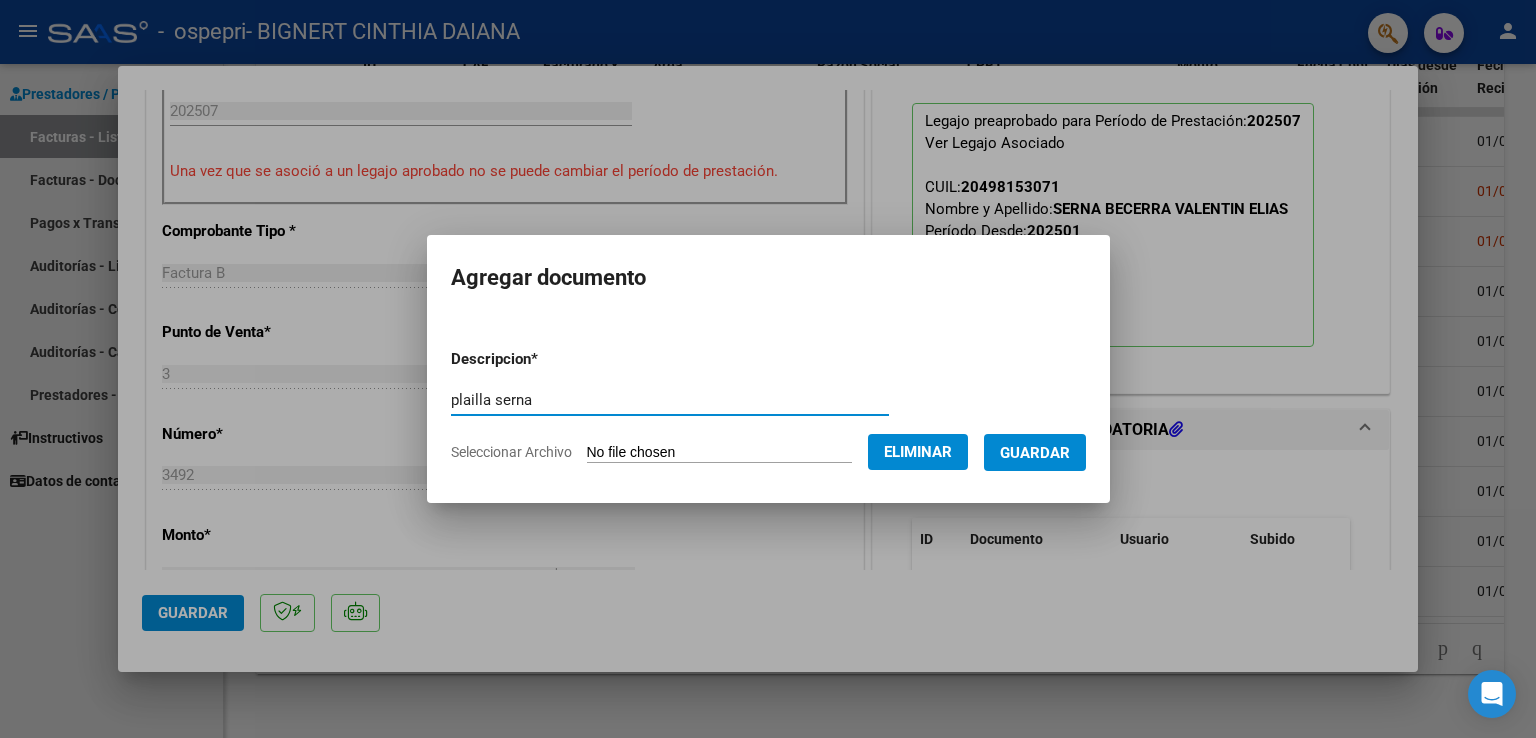 type on "plailla serna" 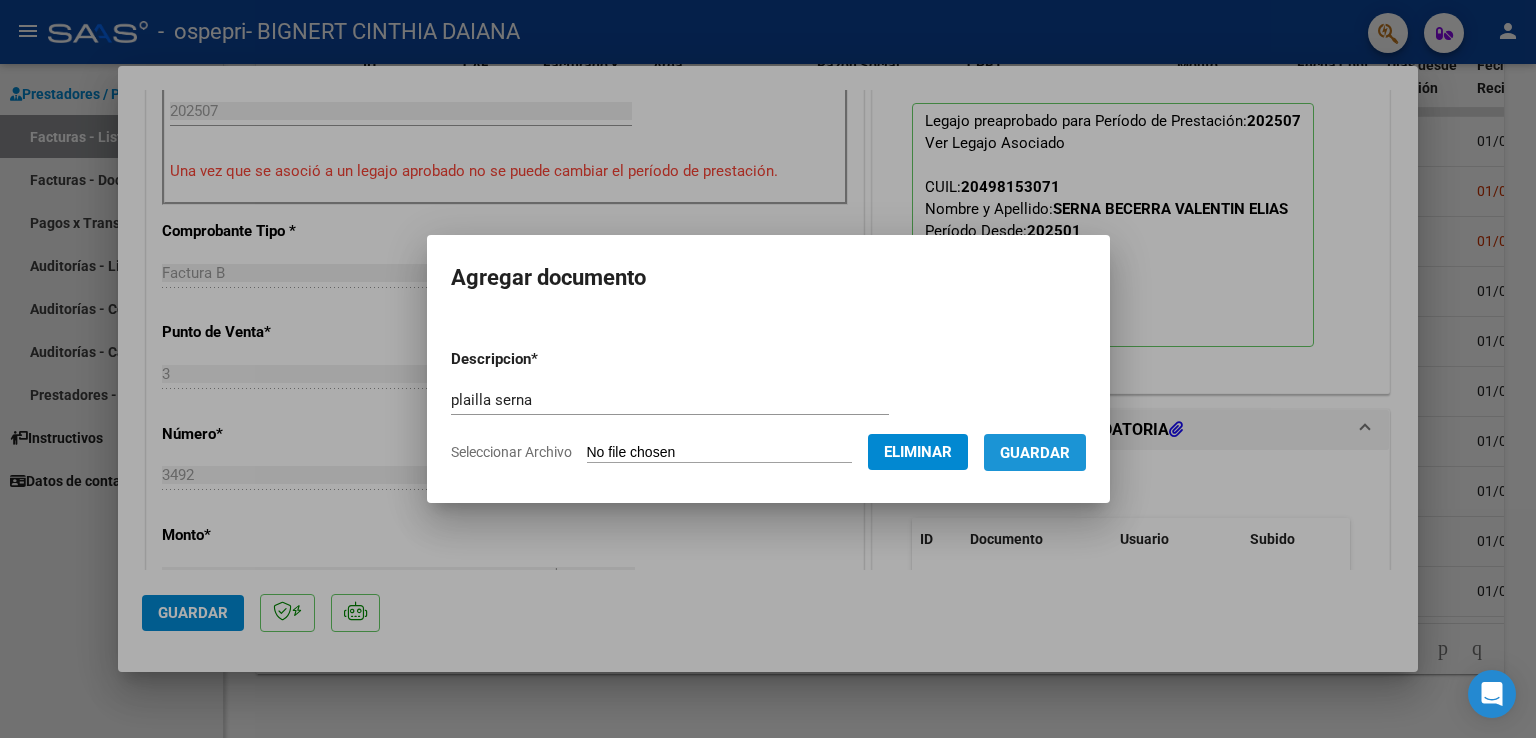 click on "Guardar" at bounding box center [1035, 453] 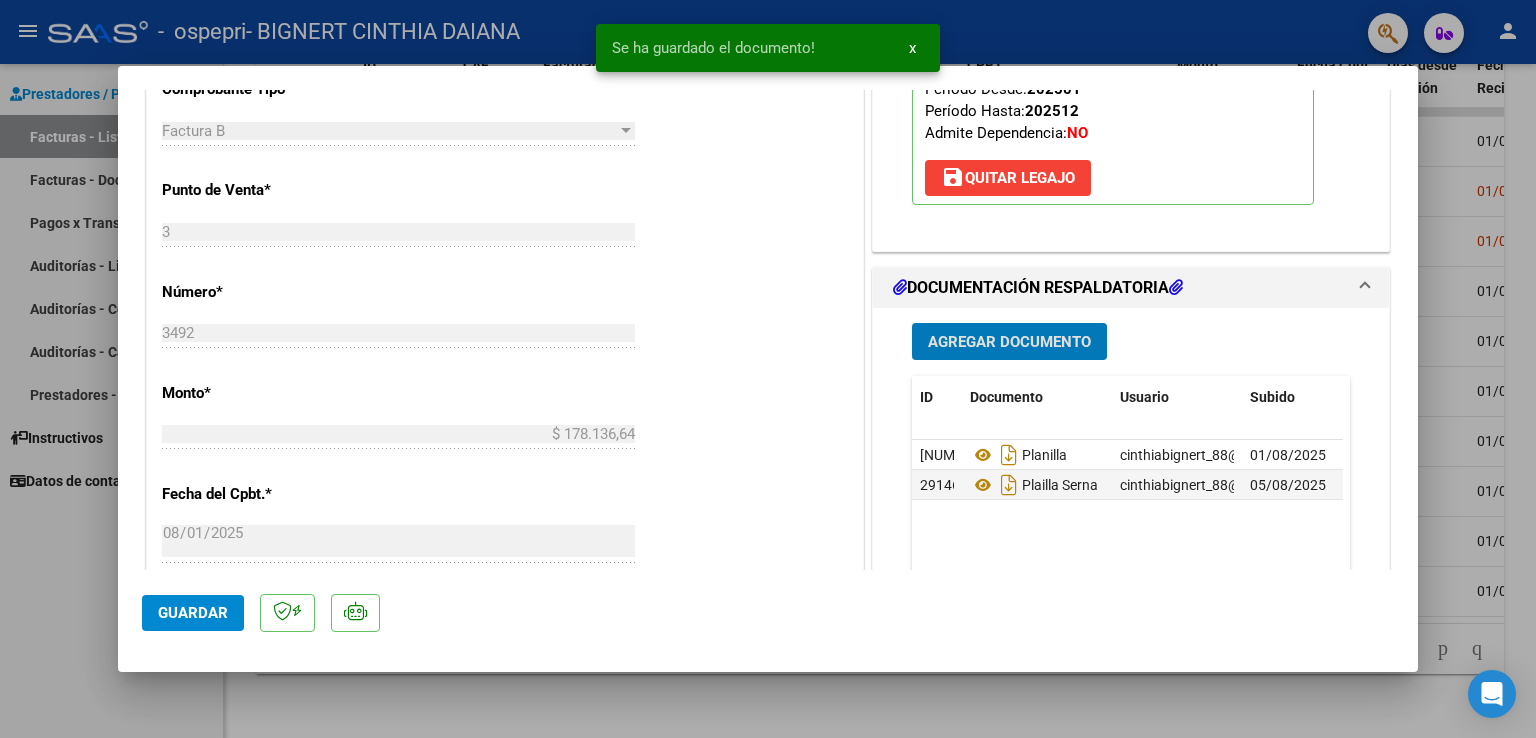 scroll, scrollTop: 800, scrollLeft: 0, axis: vertical 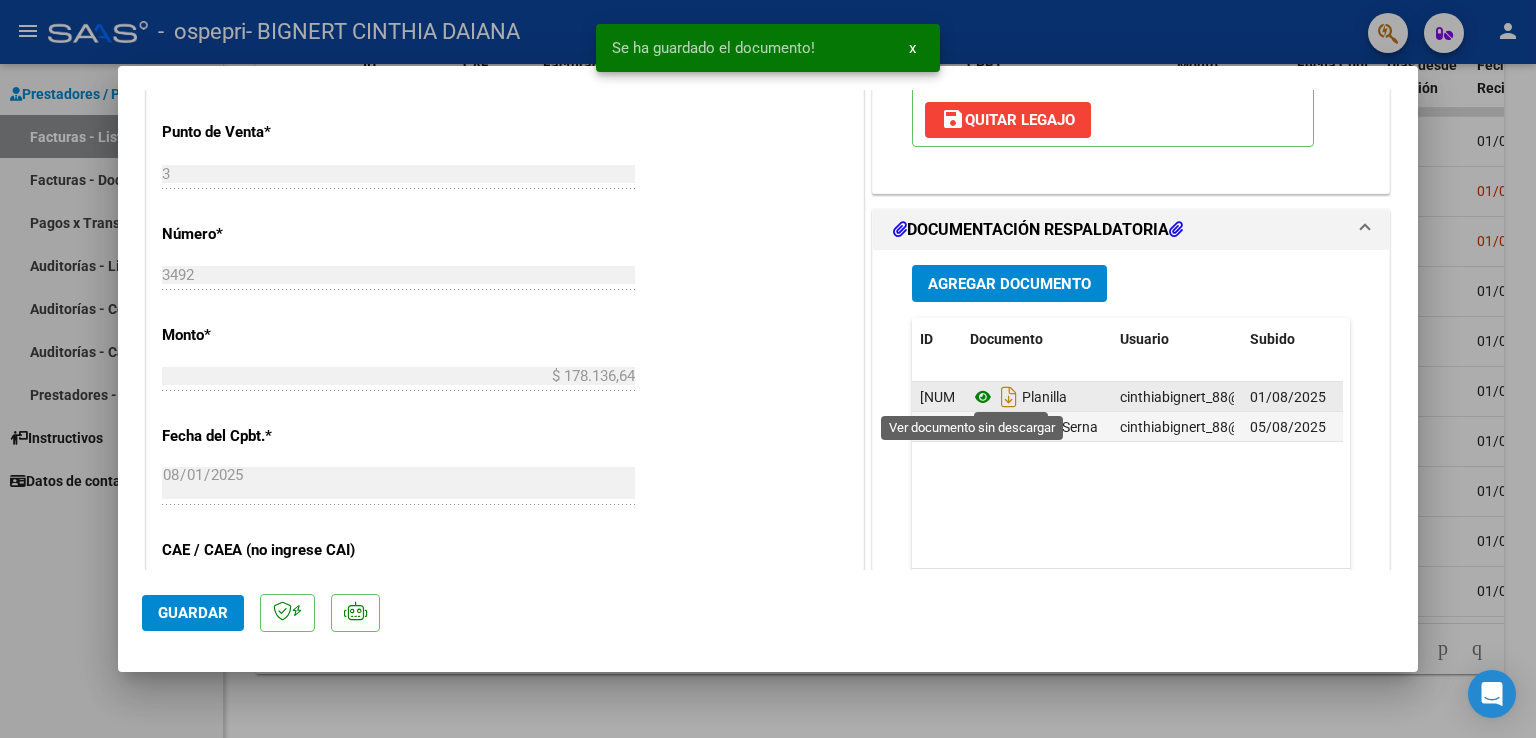 click 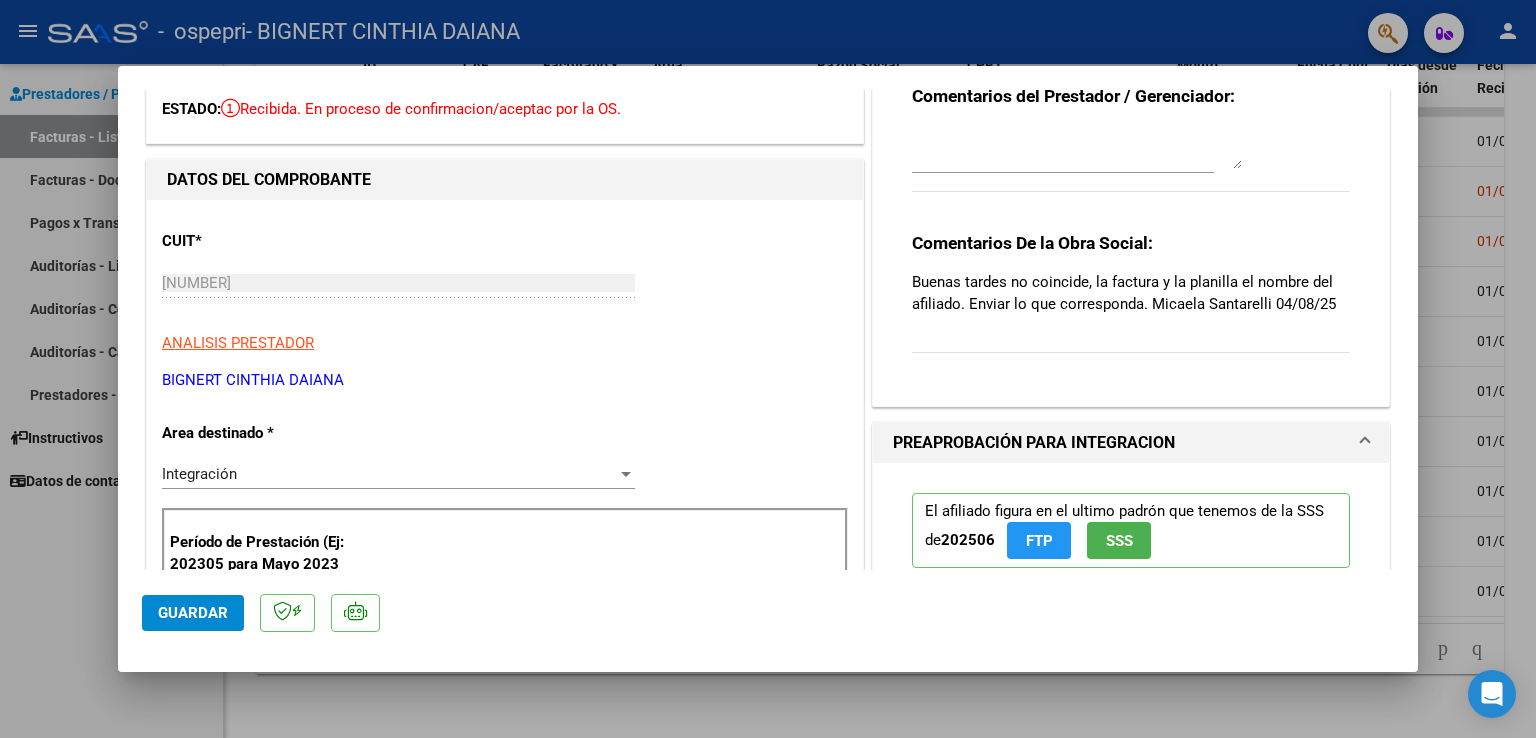 scroll, scrollTop: 0, scrollLeft: 0, axis: both 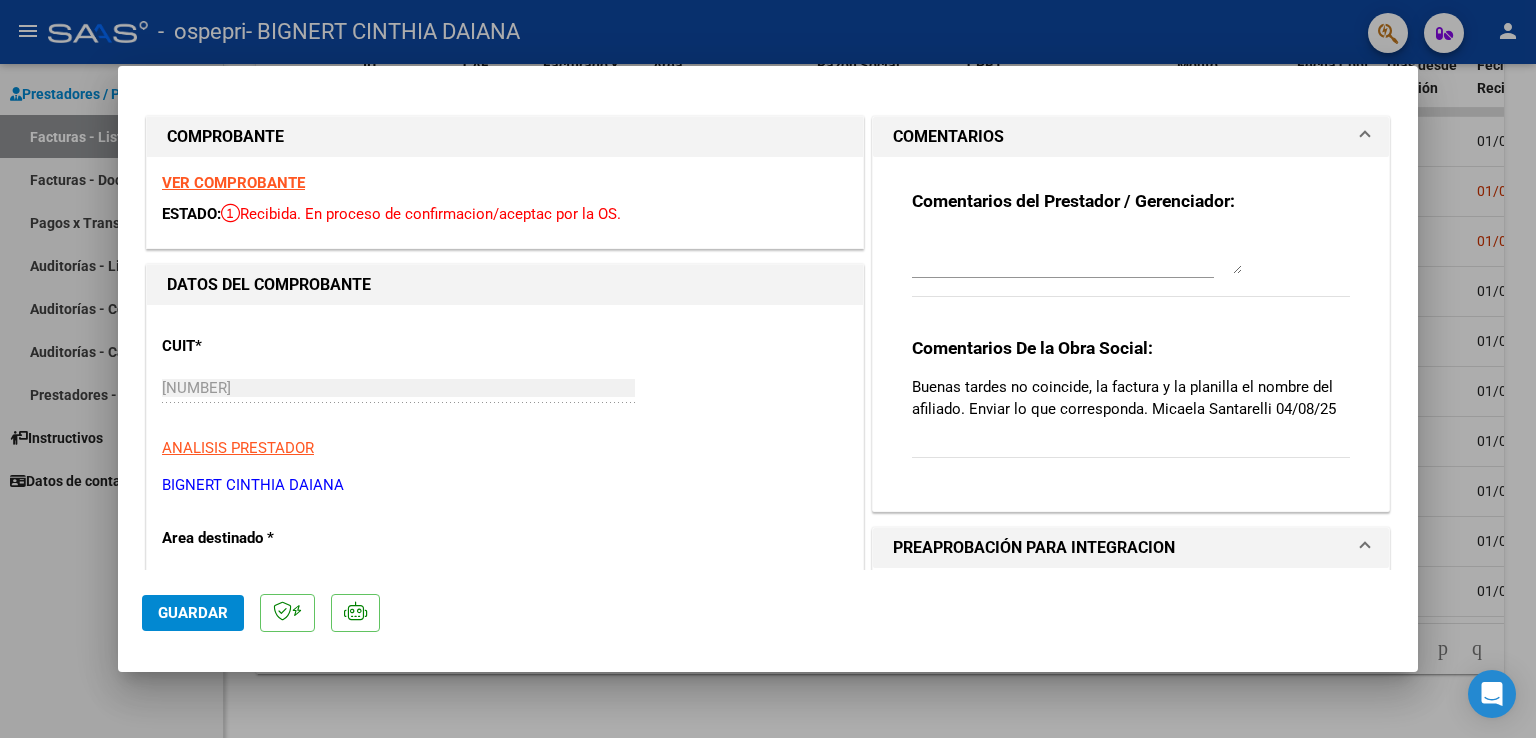 click at bounding box center [1077, 254] 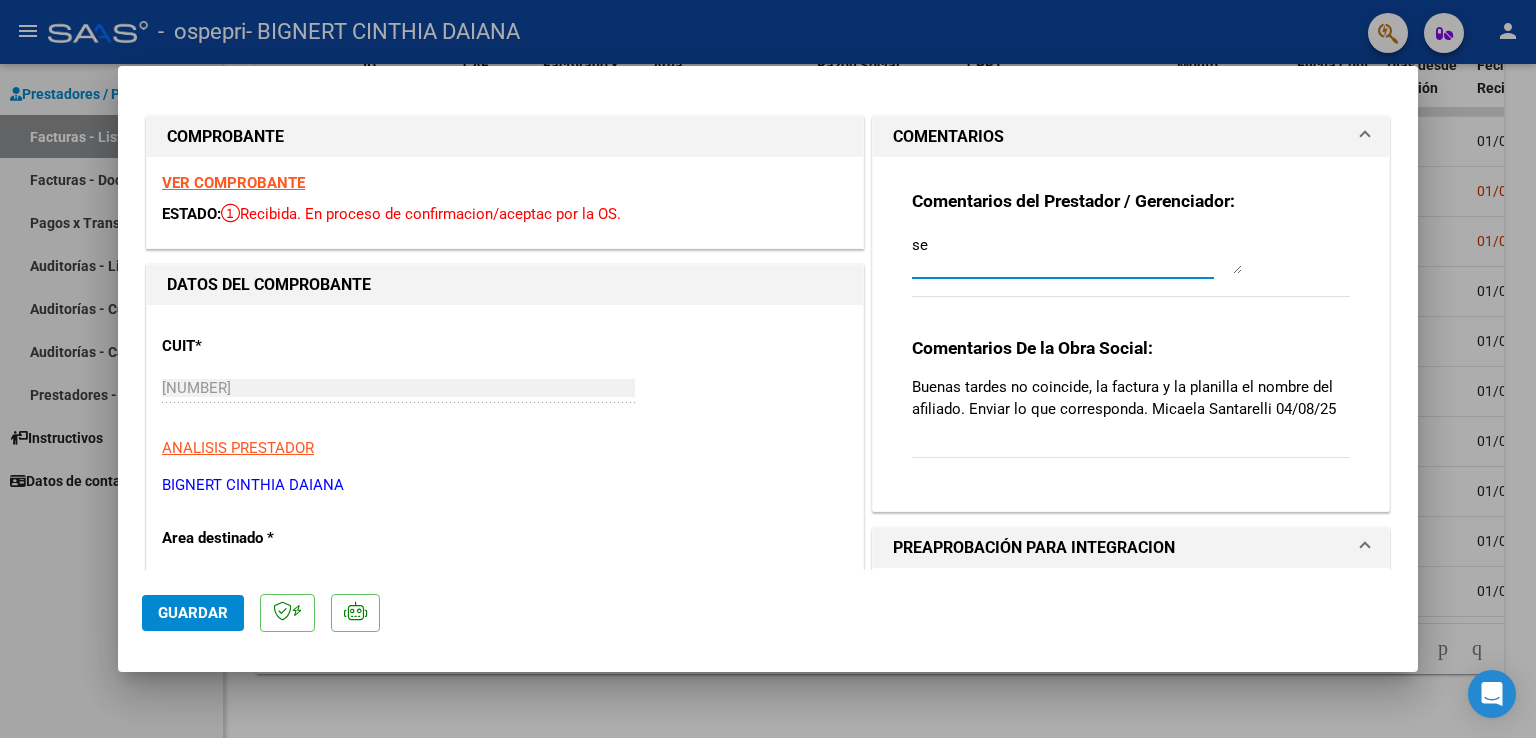 type on "s" 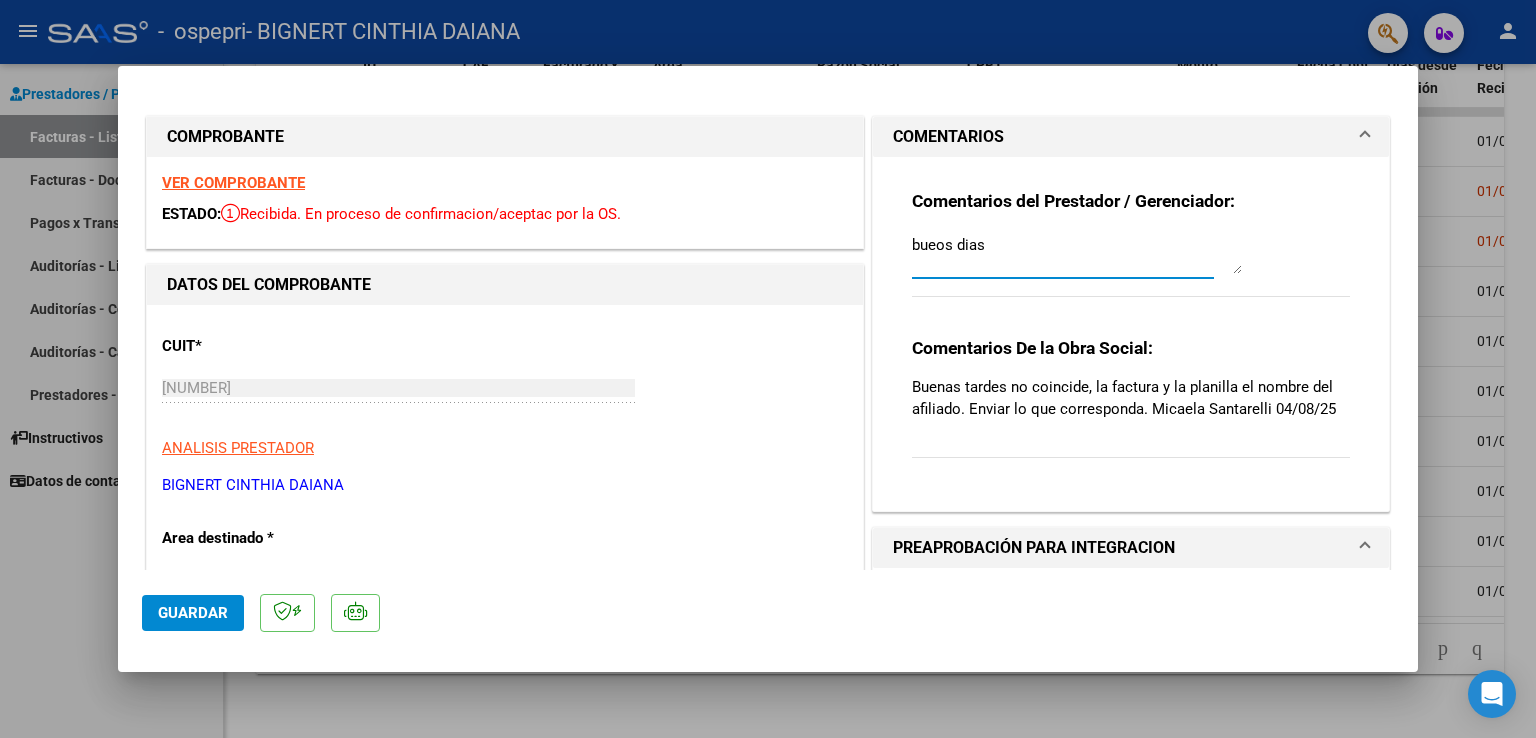 click on "bueos dias" at bounding box center [1077, 254] 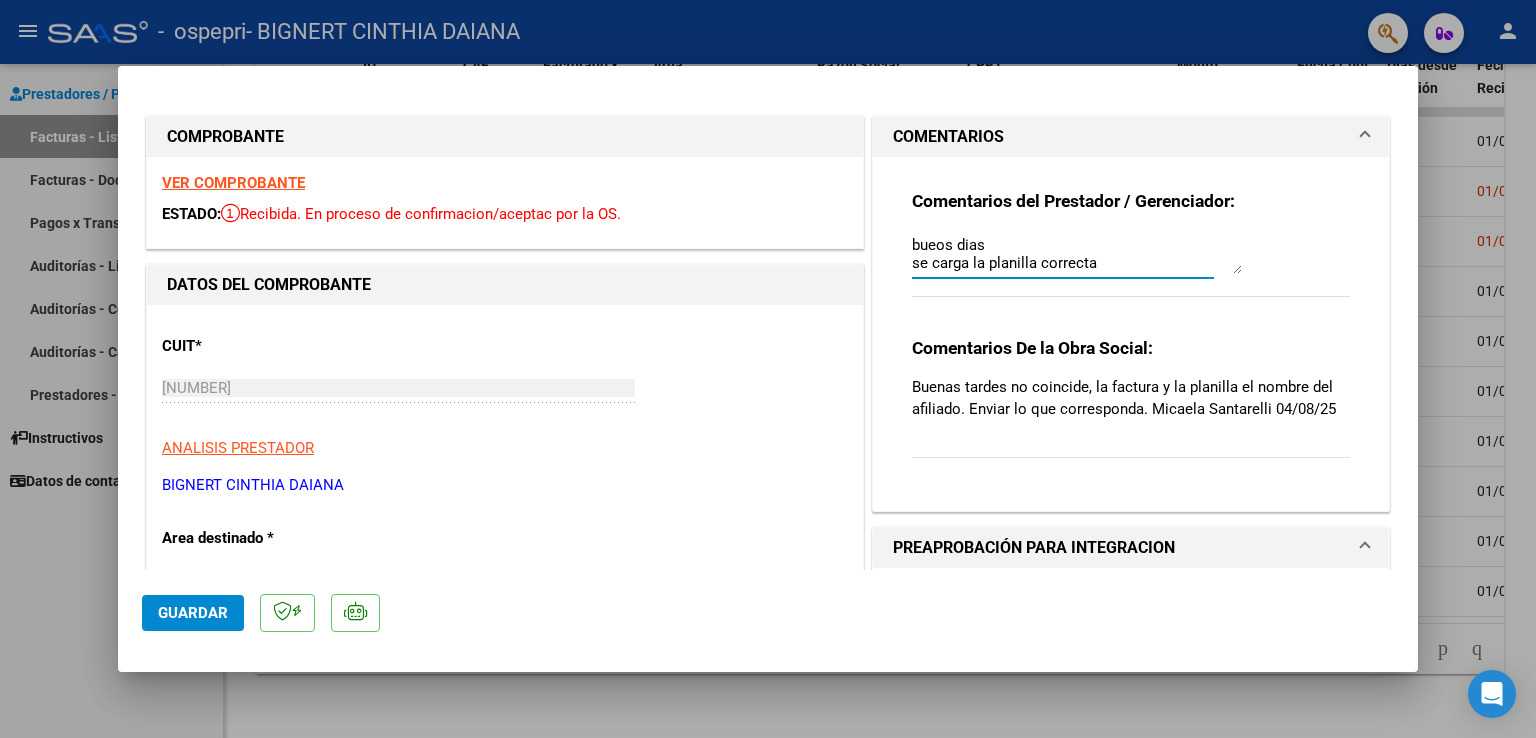 scroll, scrollTop: 16, scrollLeft: 0, axis: vertical 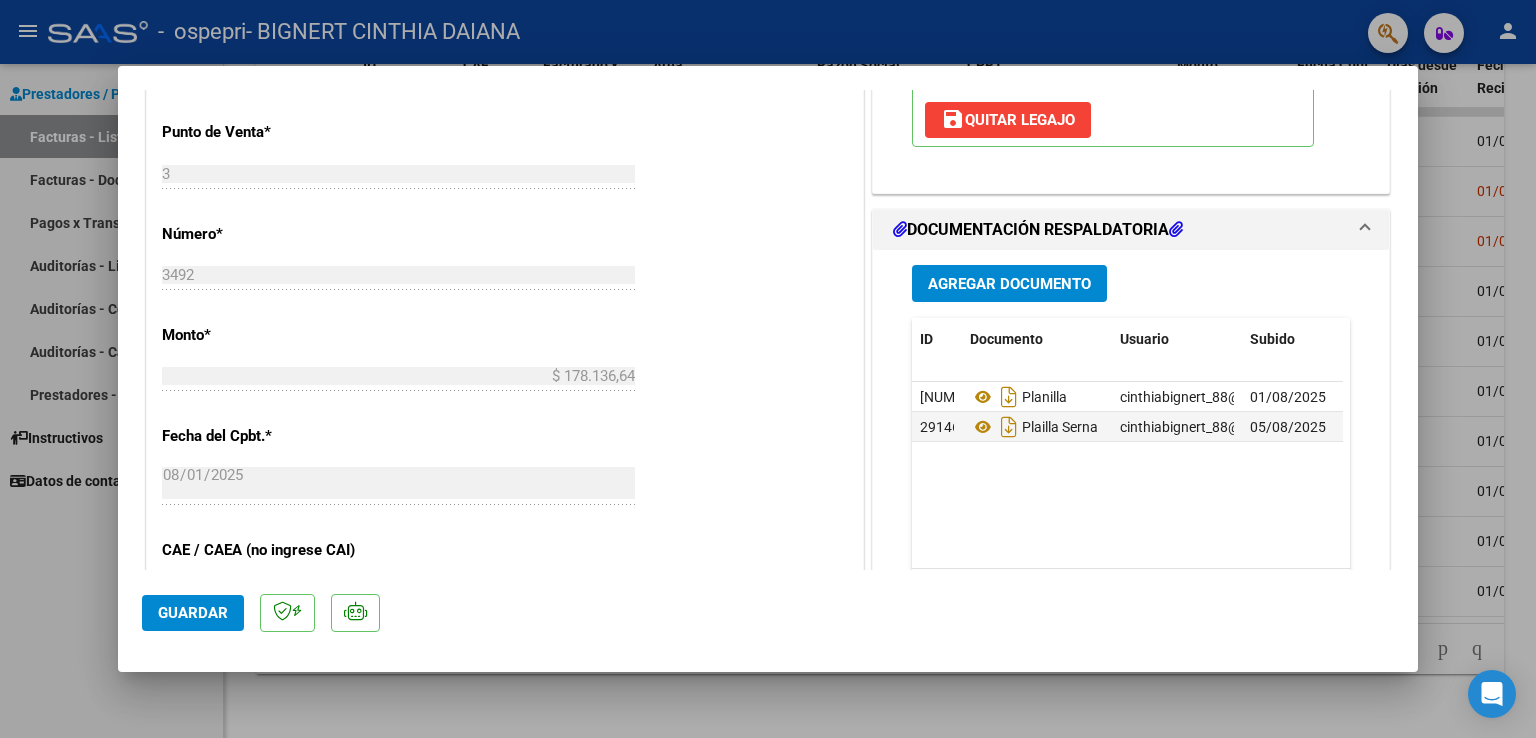 type on "bueos dias
se carga la planilla correcta
saludos" 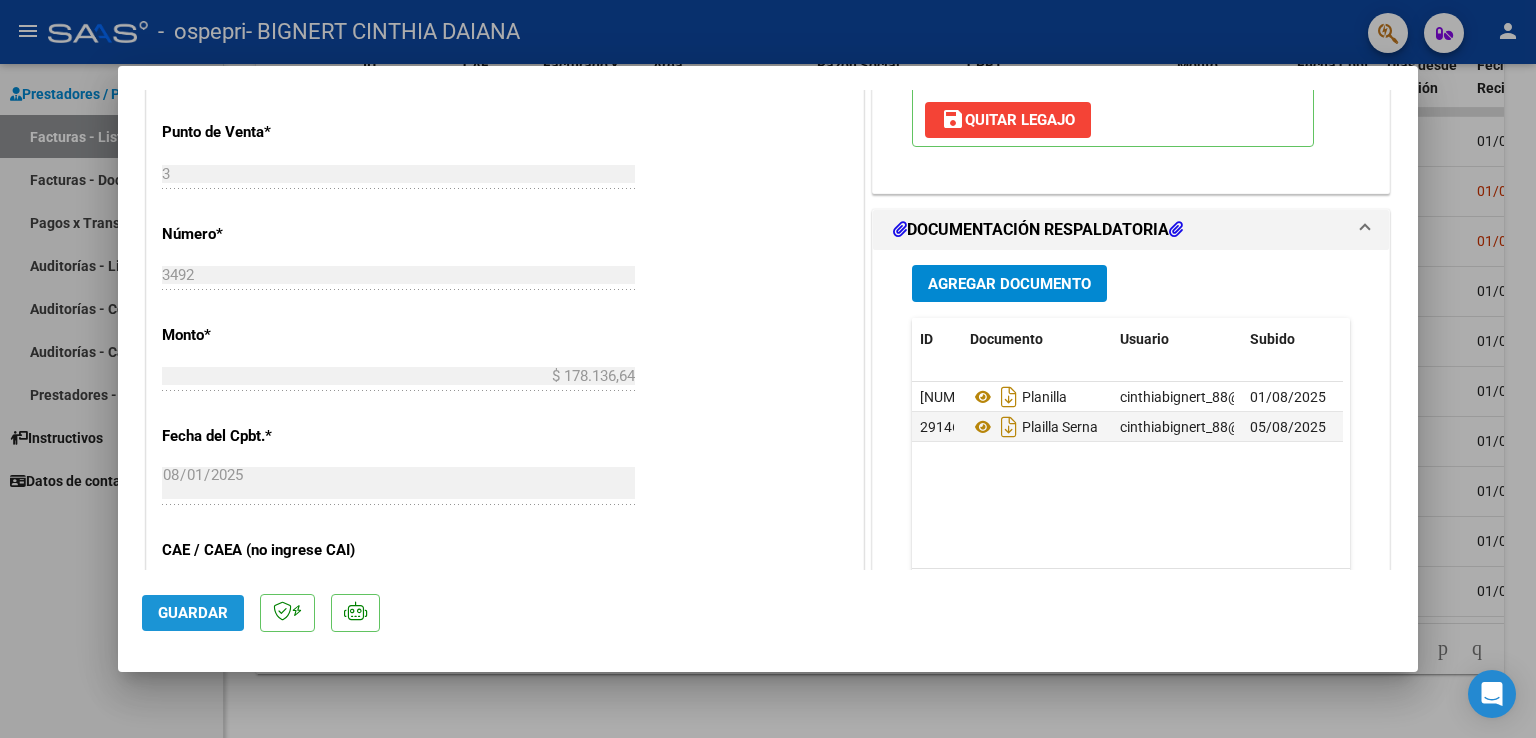 click on "Guardar" 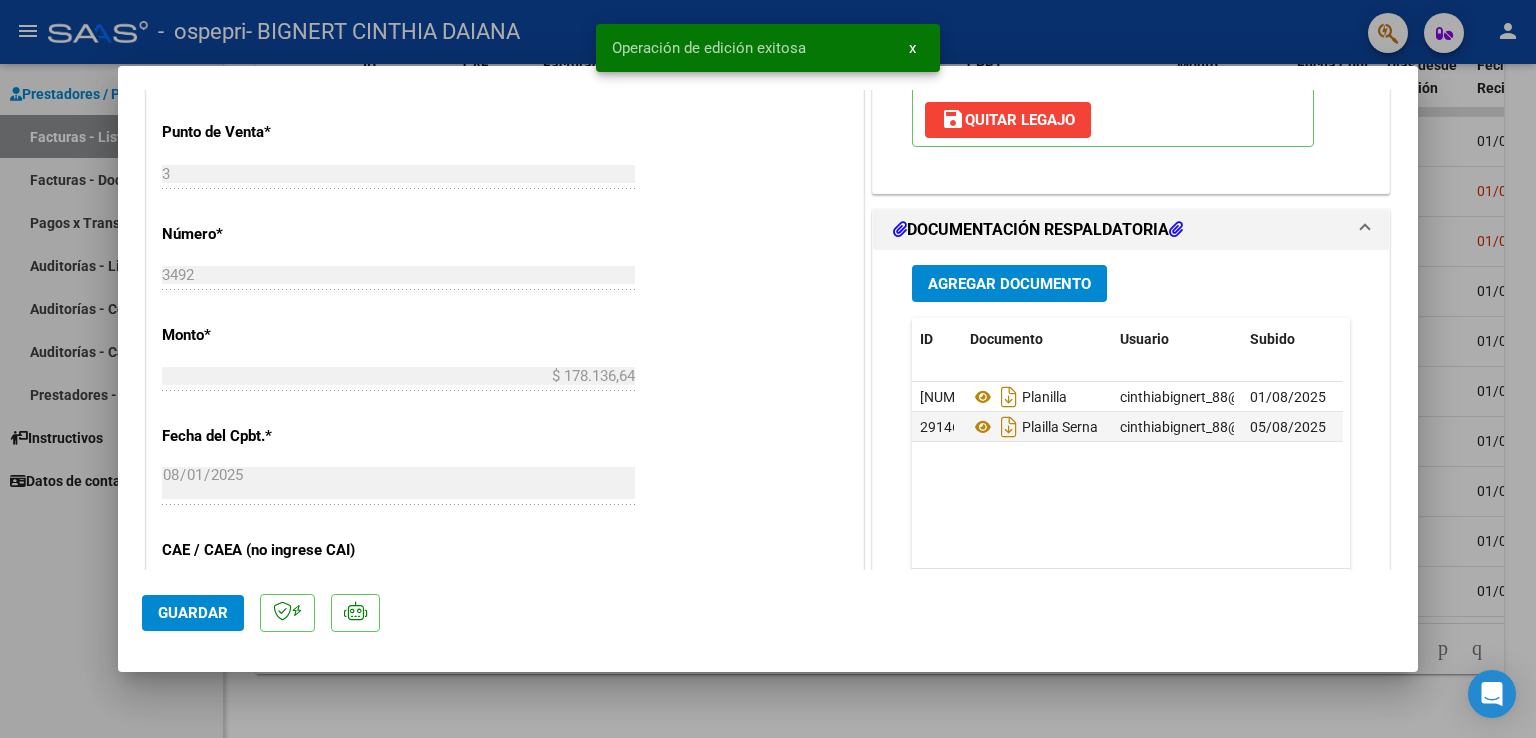 click on "Guardar" 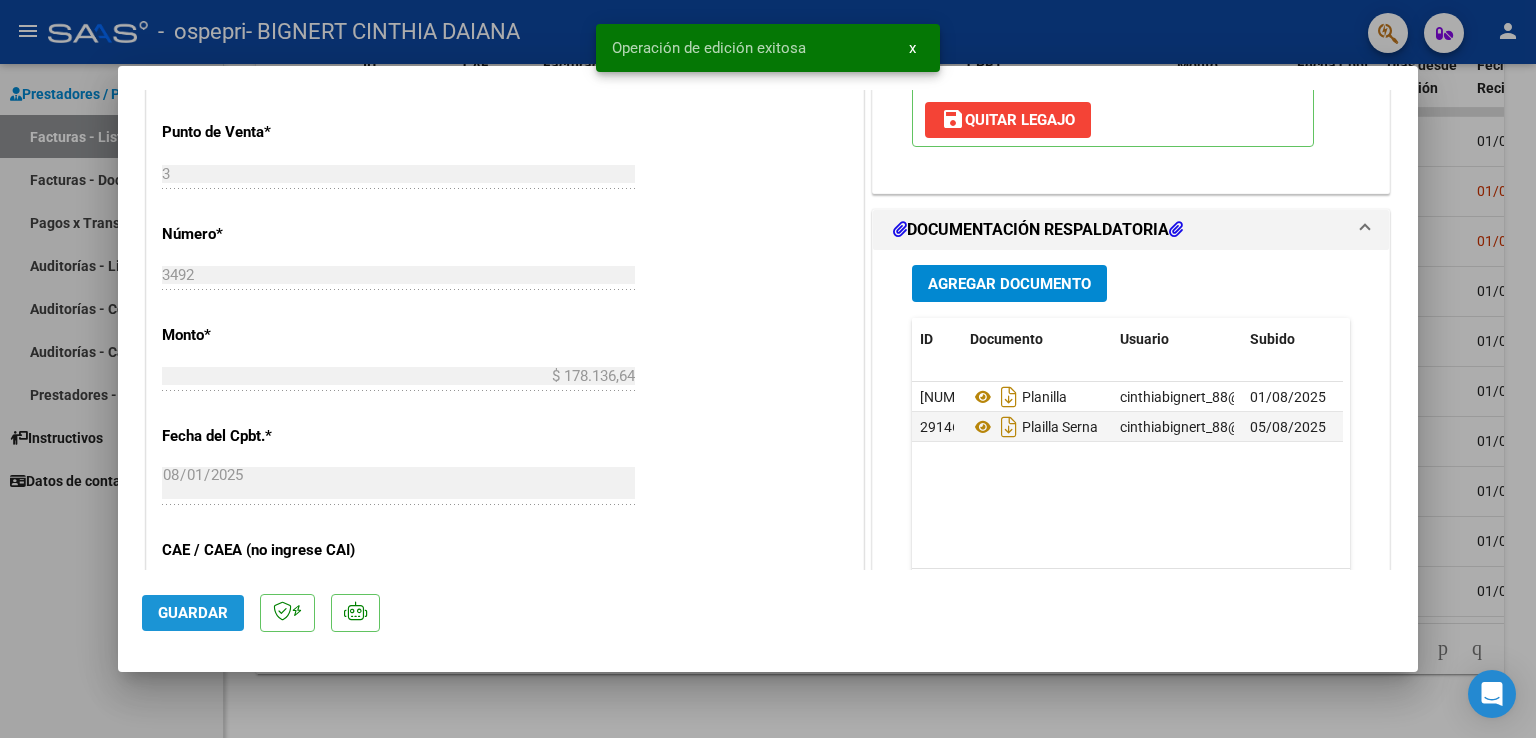 click on "Guardar" 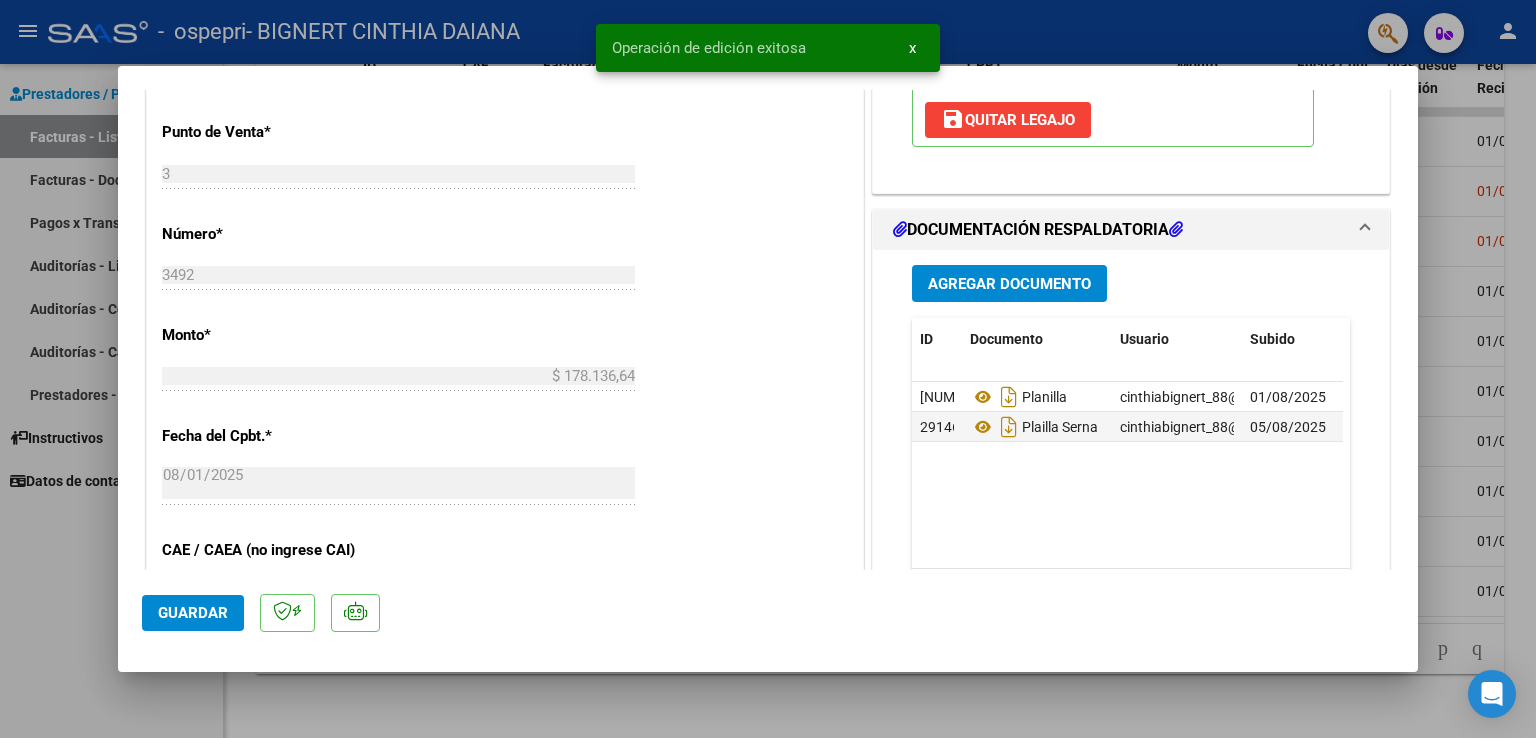 click at bounding box center (768, 369) 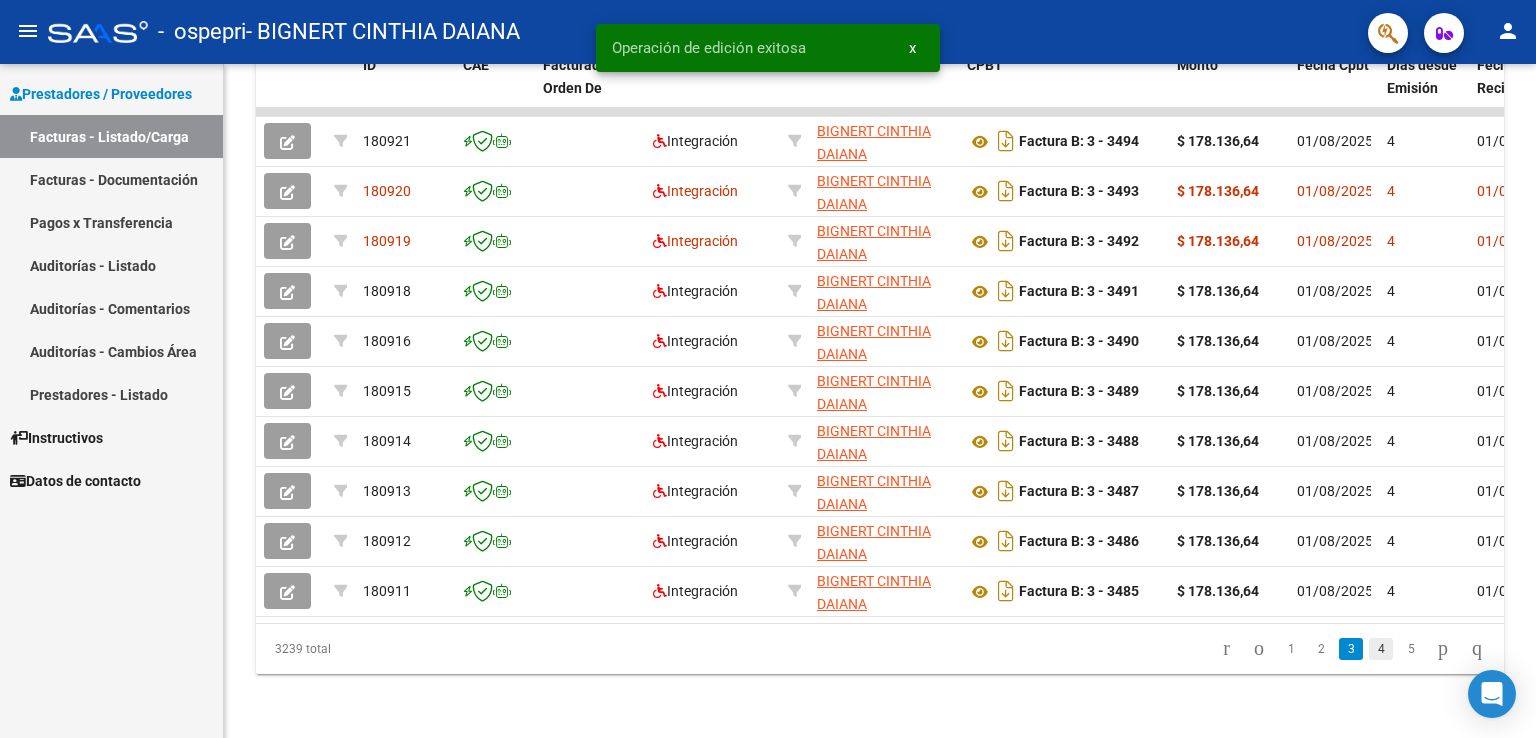 click on "4" 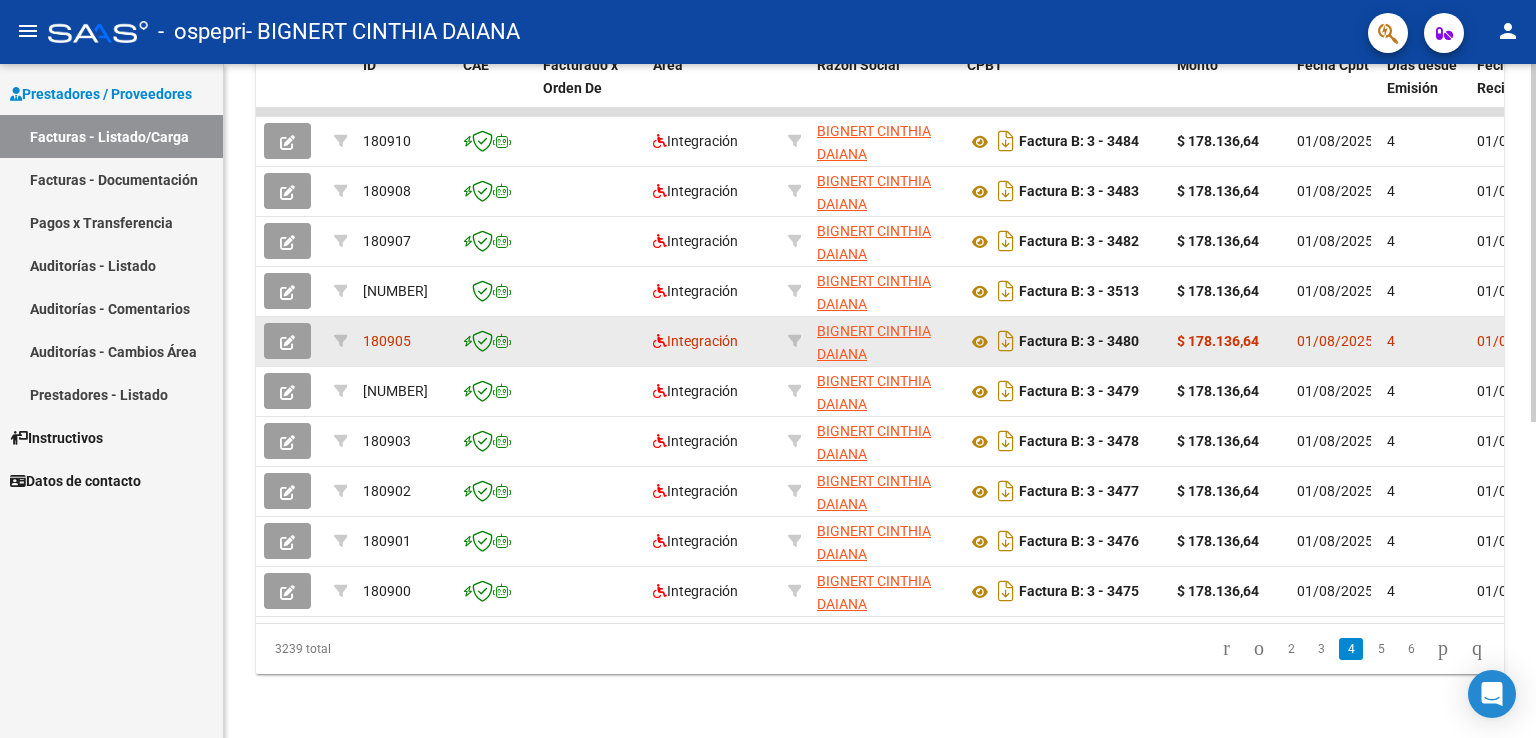 click 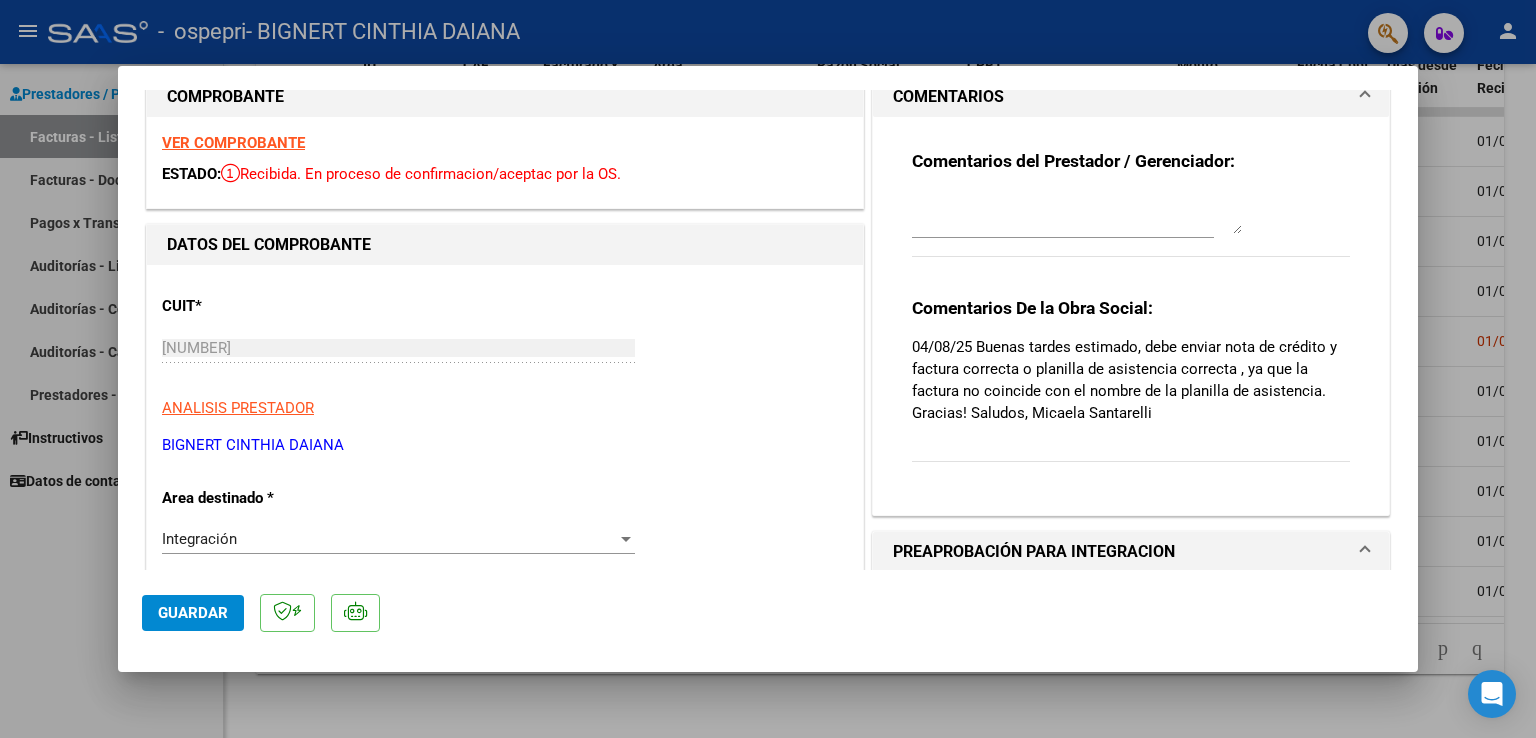 scroll, scrollTop: 0, scrollLeft: 0, axis: both 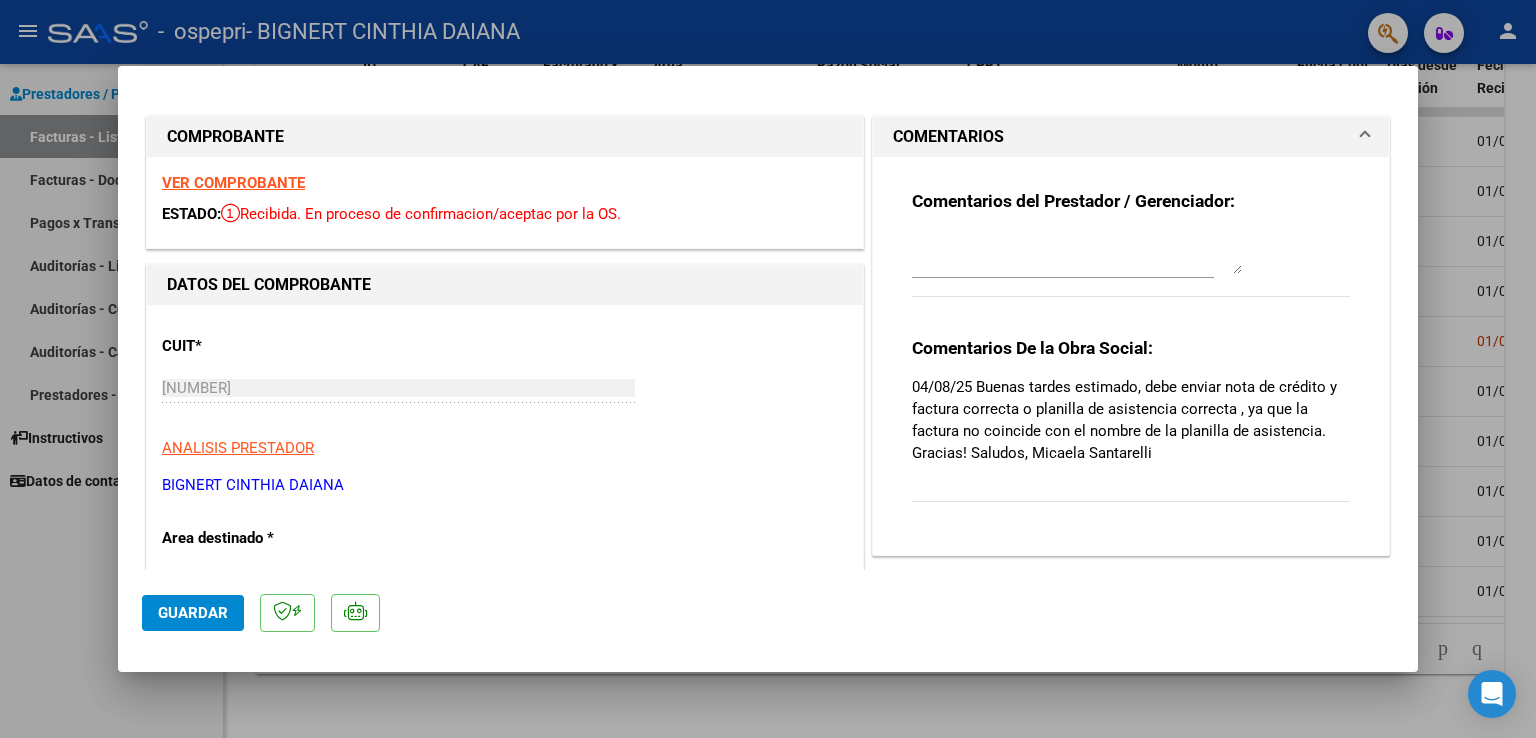 click on "VER COMPROBANTE" at bounding box center (233, 183) 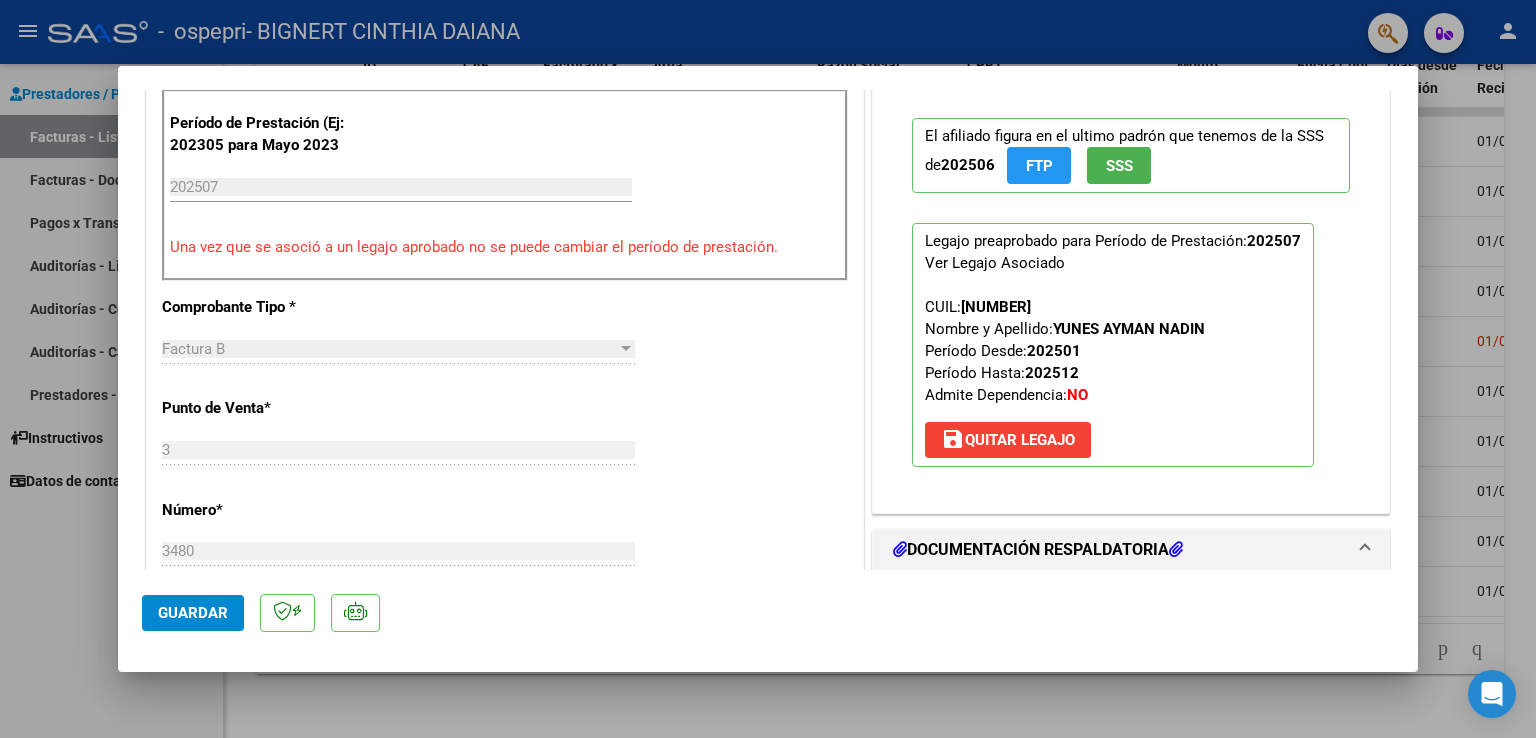 scroll, scrollTop: 600, scrollLeft: 0, axis: vertical 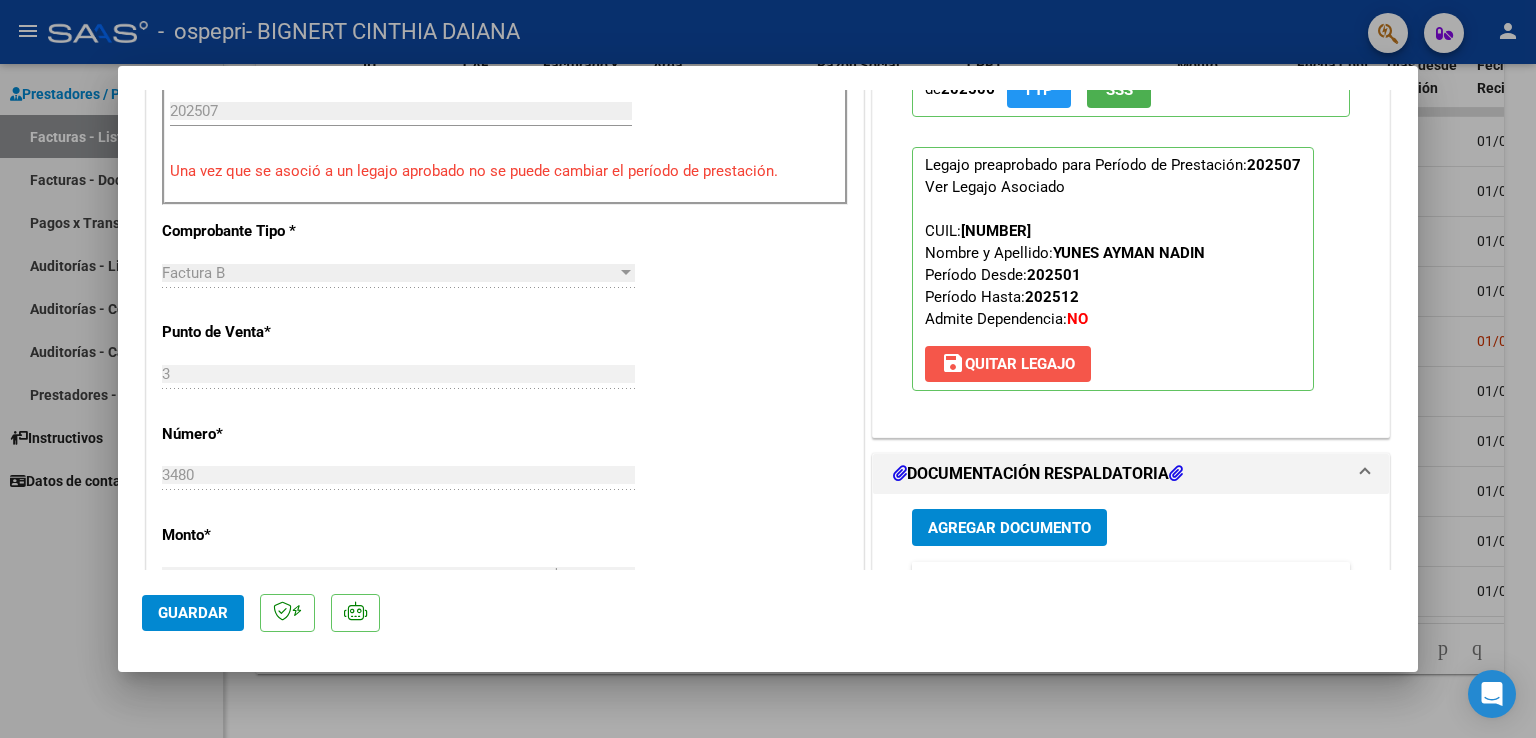 click on "save  Quitar Legajo" at bounding box center (1008, 364) 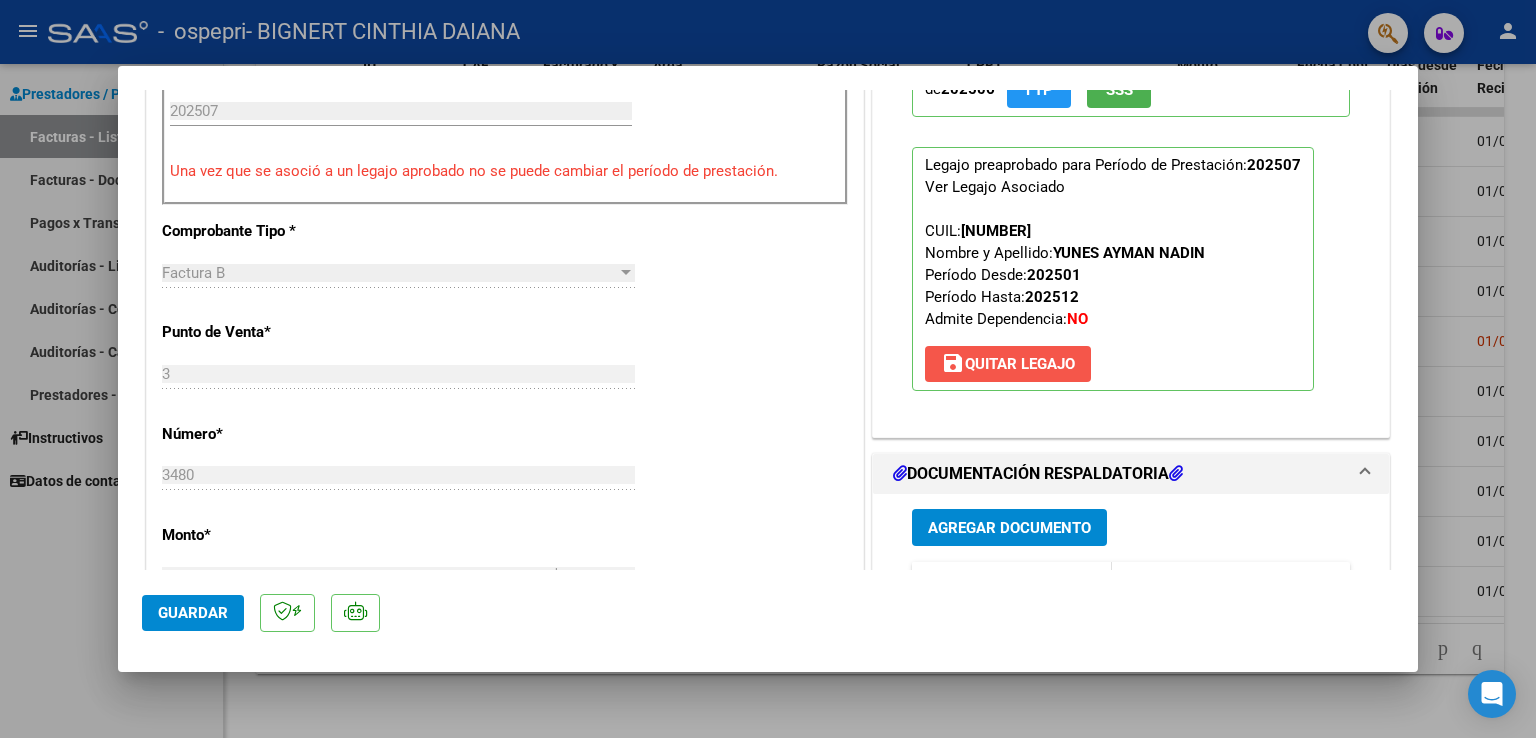 scroll, scrollTop: 608, scrollLeft: 0, axis: vertical 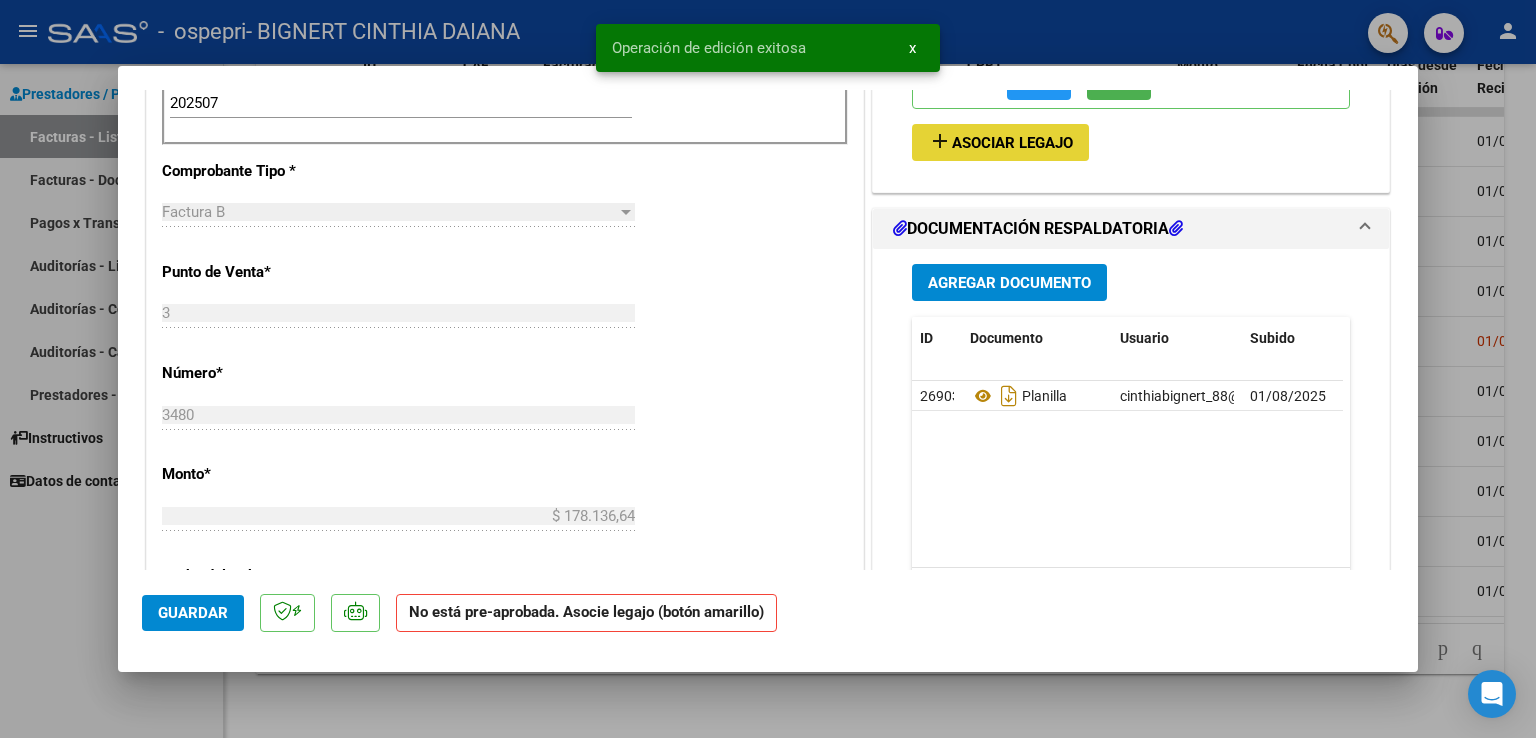 click on "Asociar Legajo" at bounding box center (1012, 143) 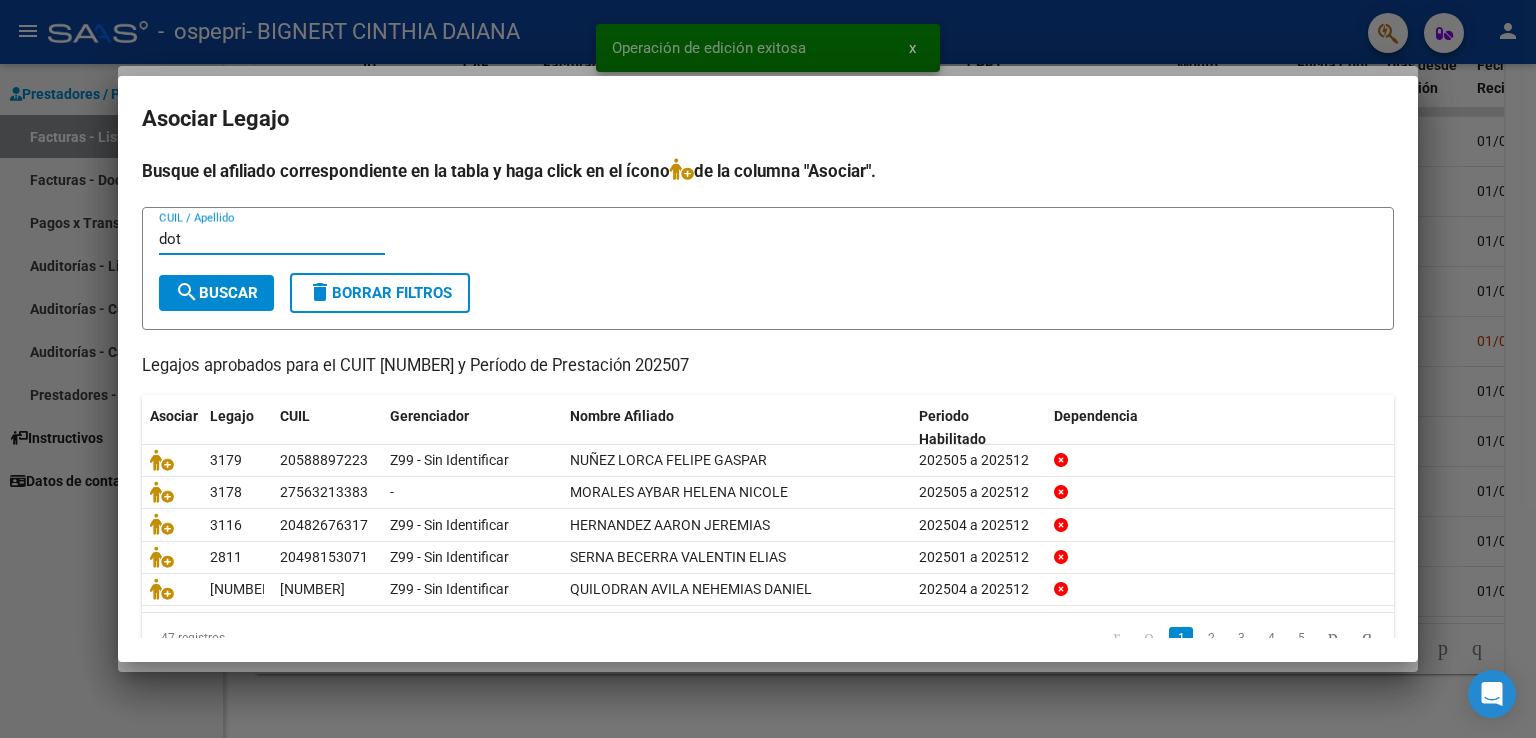 type on "dot" 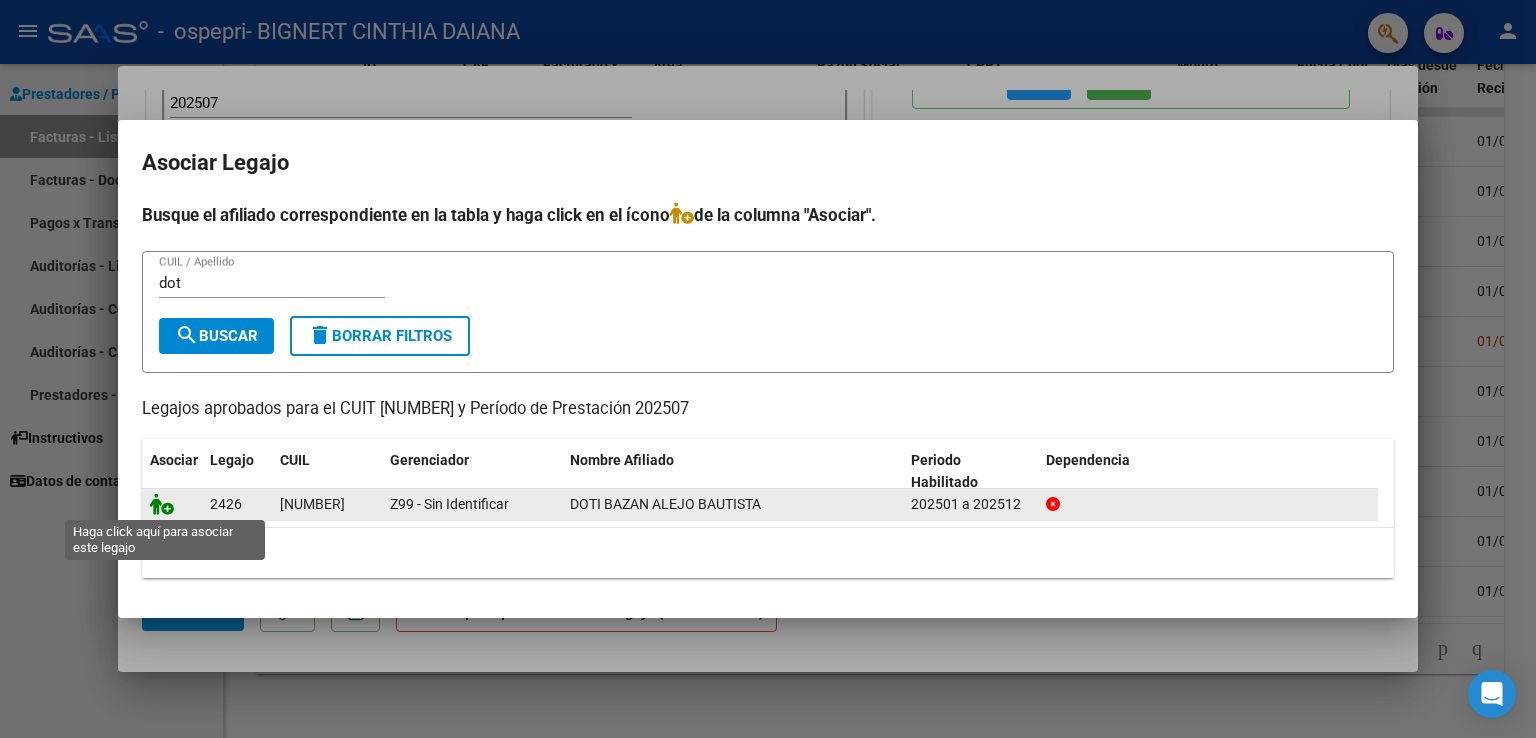 click 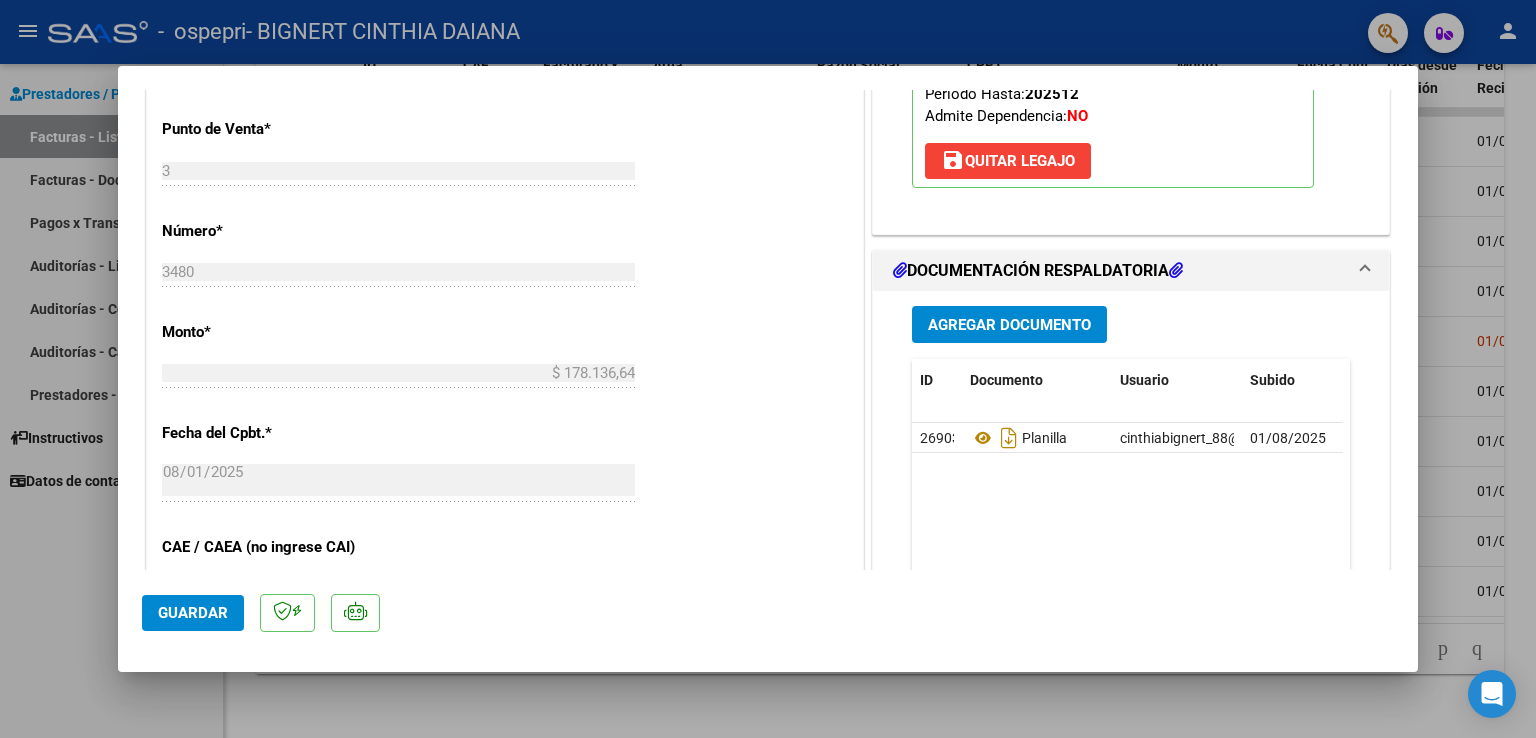 scroll, scrollTop: 808, scrollLeft: 0, axis: vertical 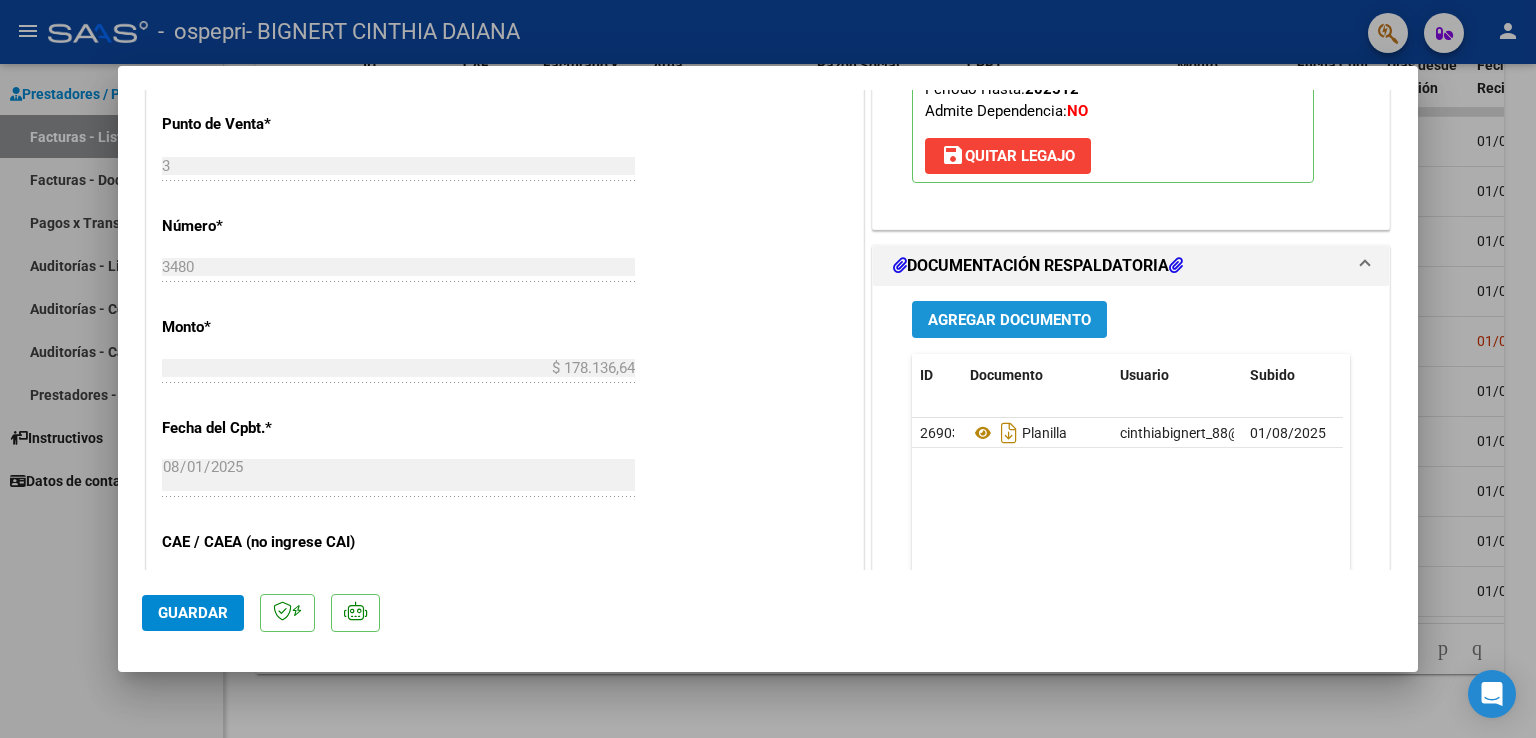 click on "Agregar Documento" at bounding box center [1009, 320] 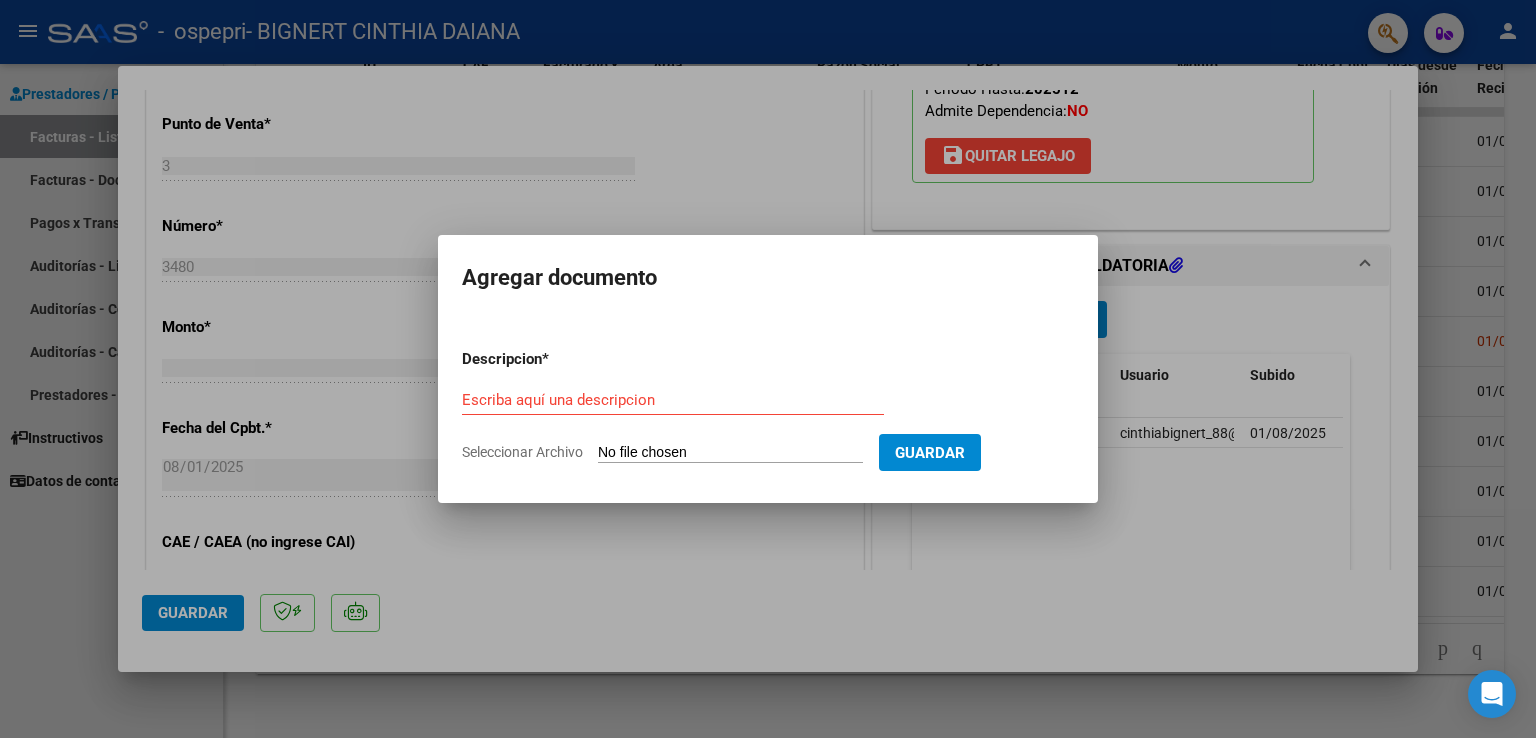 click on "Seleccionar Archivo" 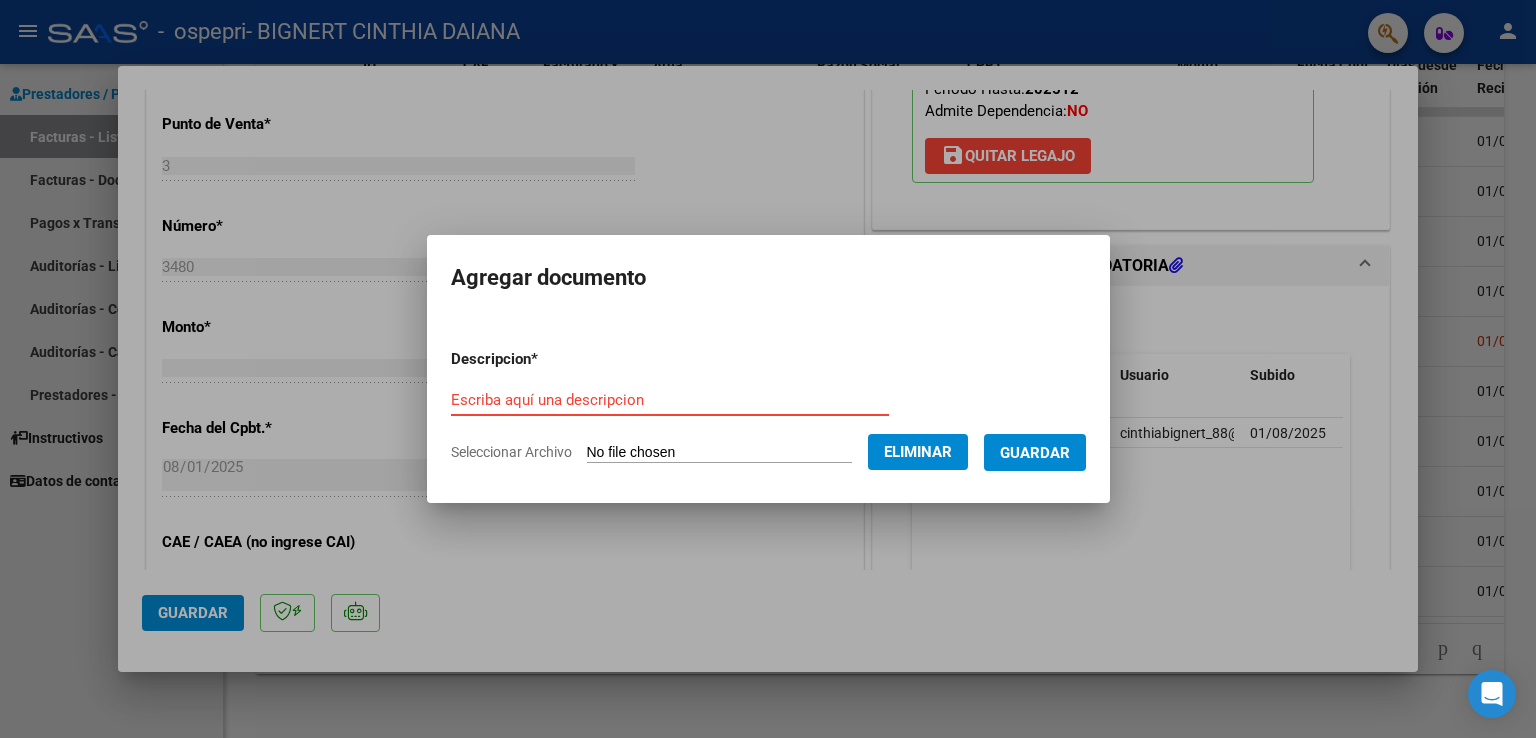 click on "Escriba aquí una descripcion" at bounding box center (670, 400) 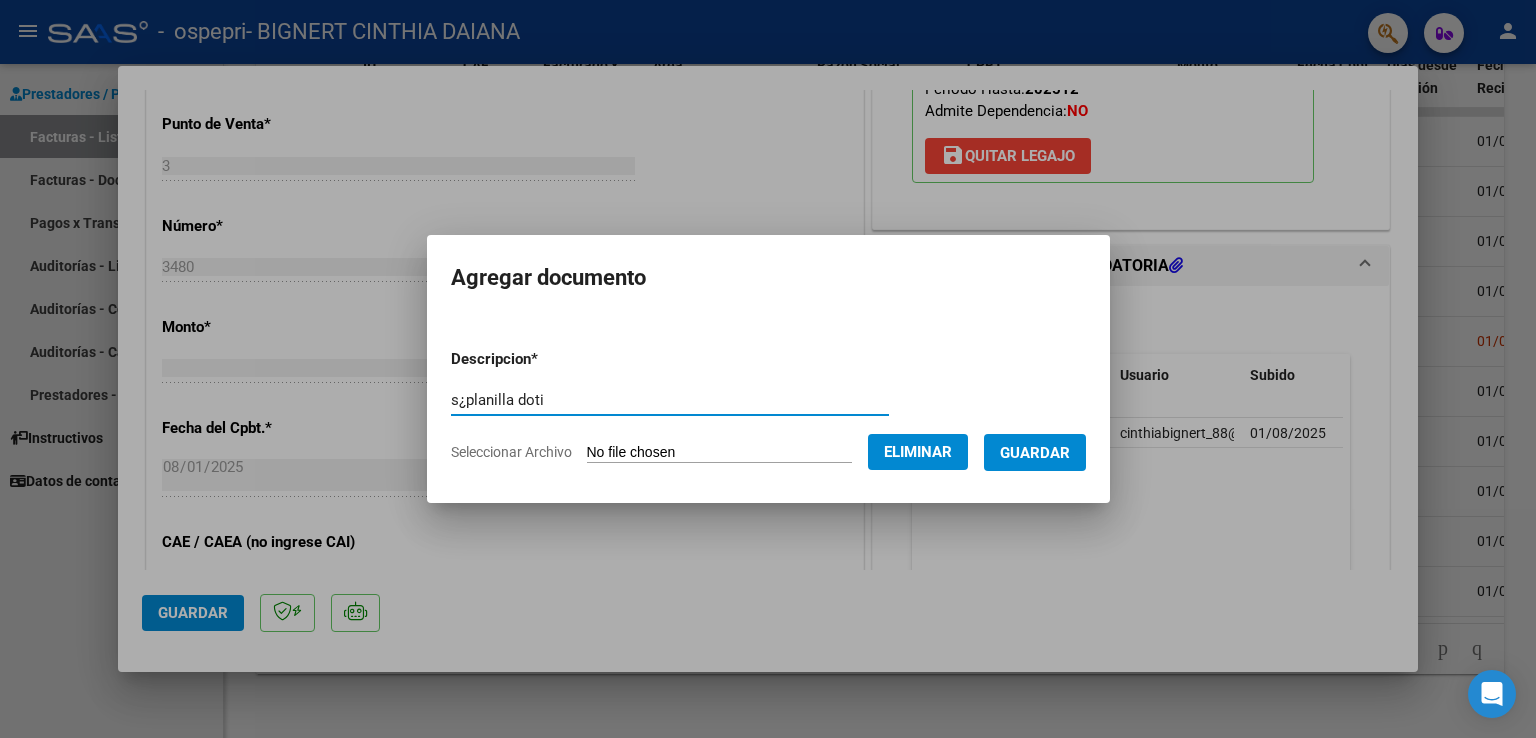 type on "s¿planilla doti" 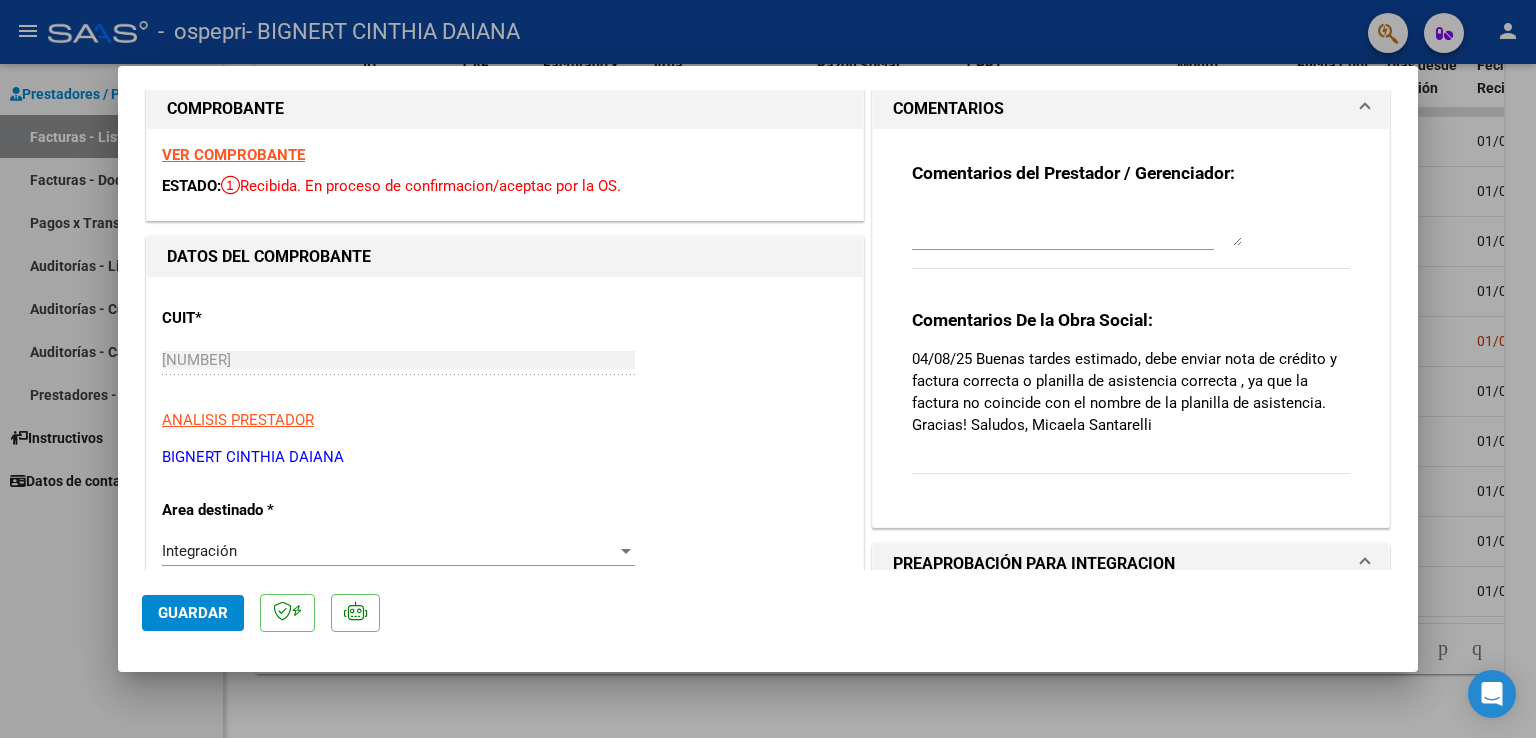 scroll, scrollTop: 8, scrollLeft: 0, axis: vertical 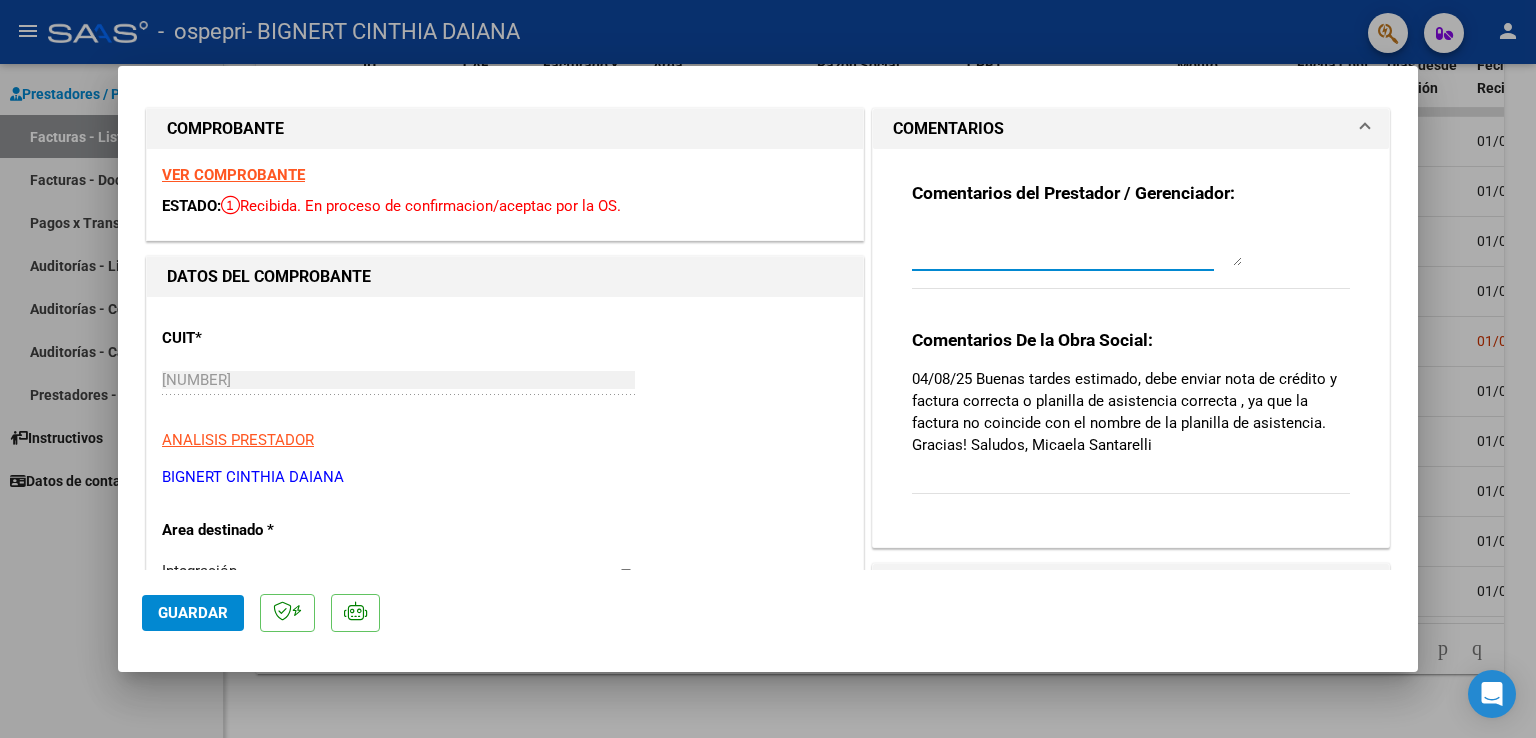 click at bounding box center [1077, 246] 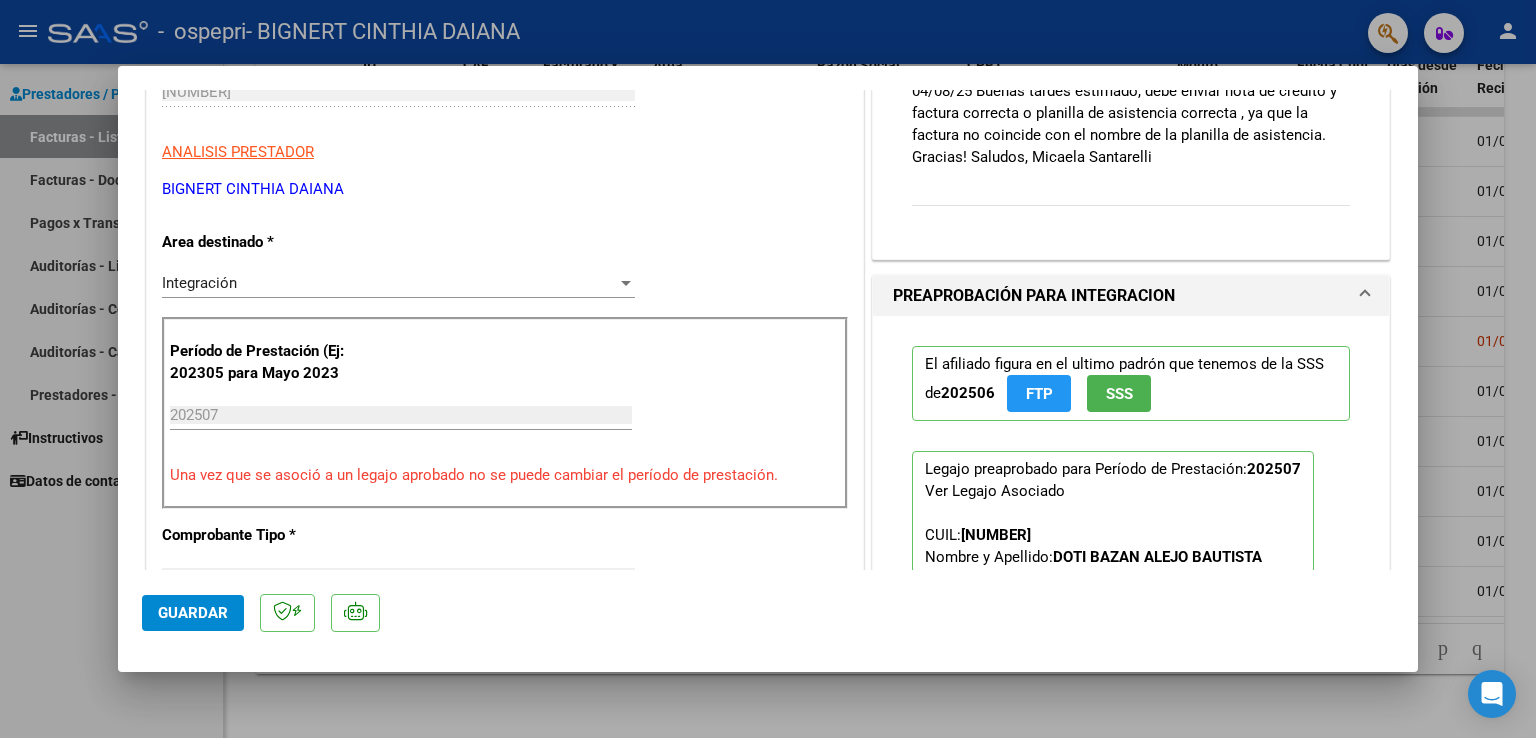 scroll, scrollTop: 308, scrollLeft: 0, axis: vertical 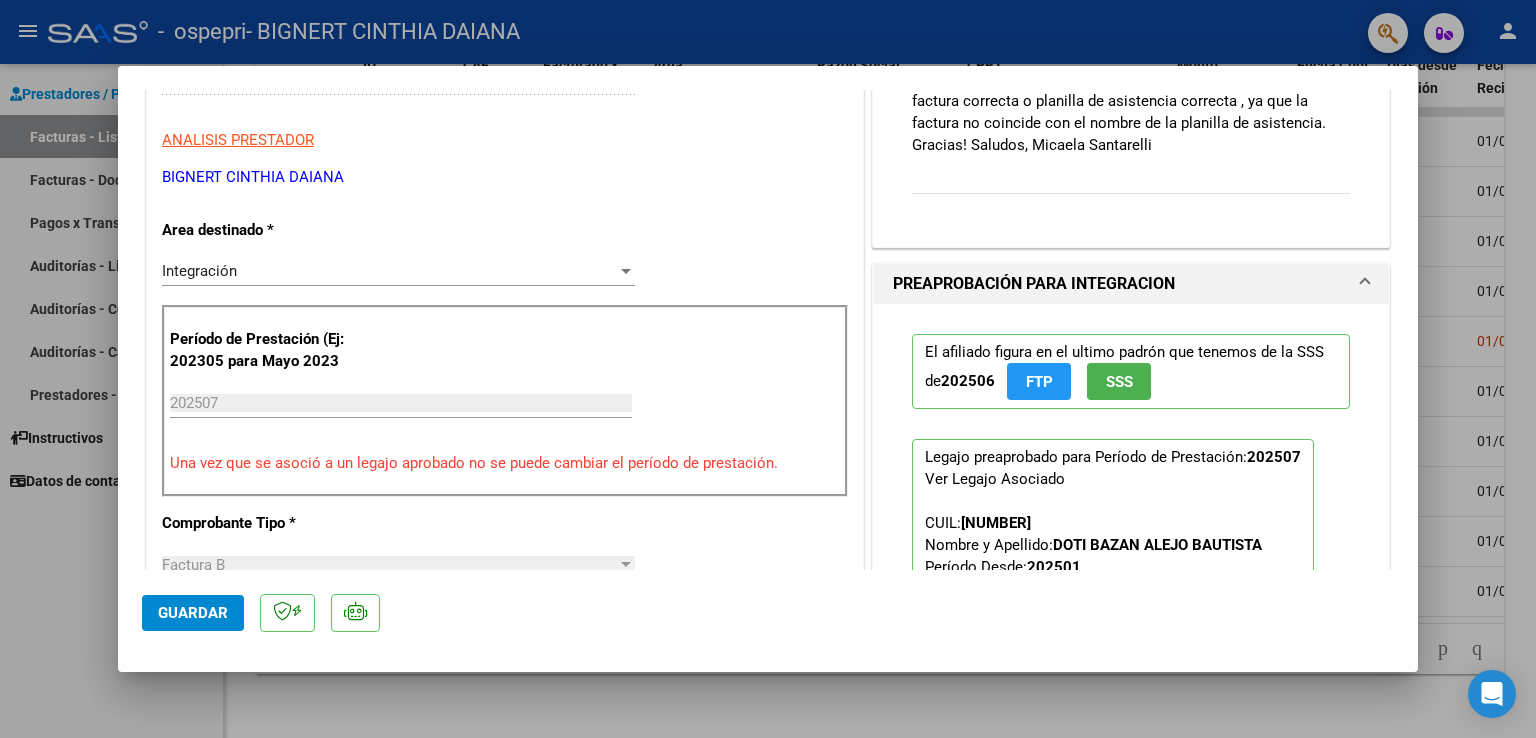 type on "buenas tardes
se adjunta plailla correcta" 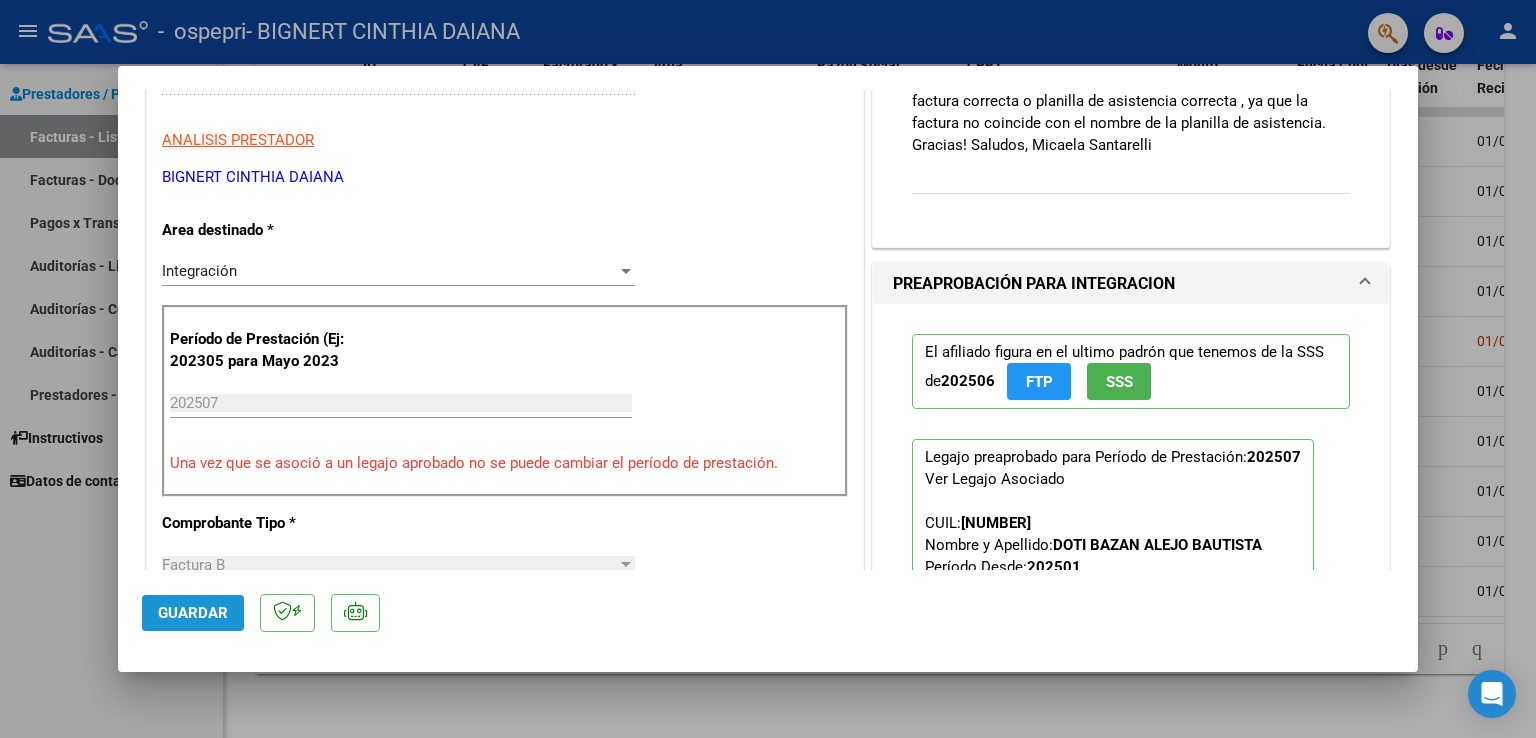 click on "Guardar" 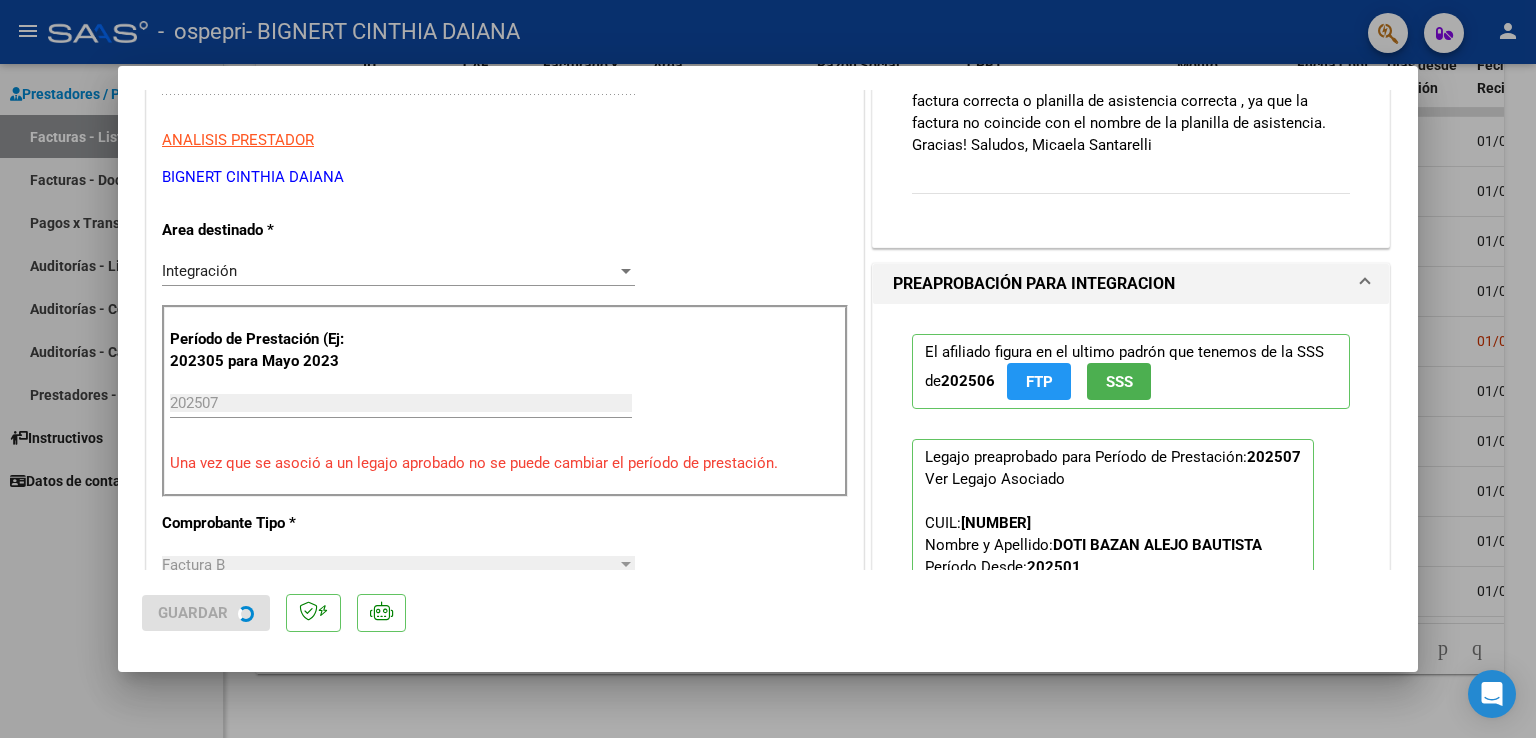 click at bounding box center [768, 369] 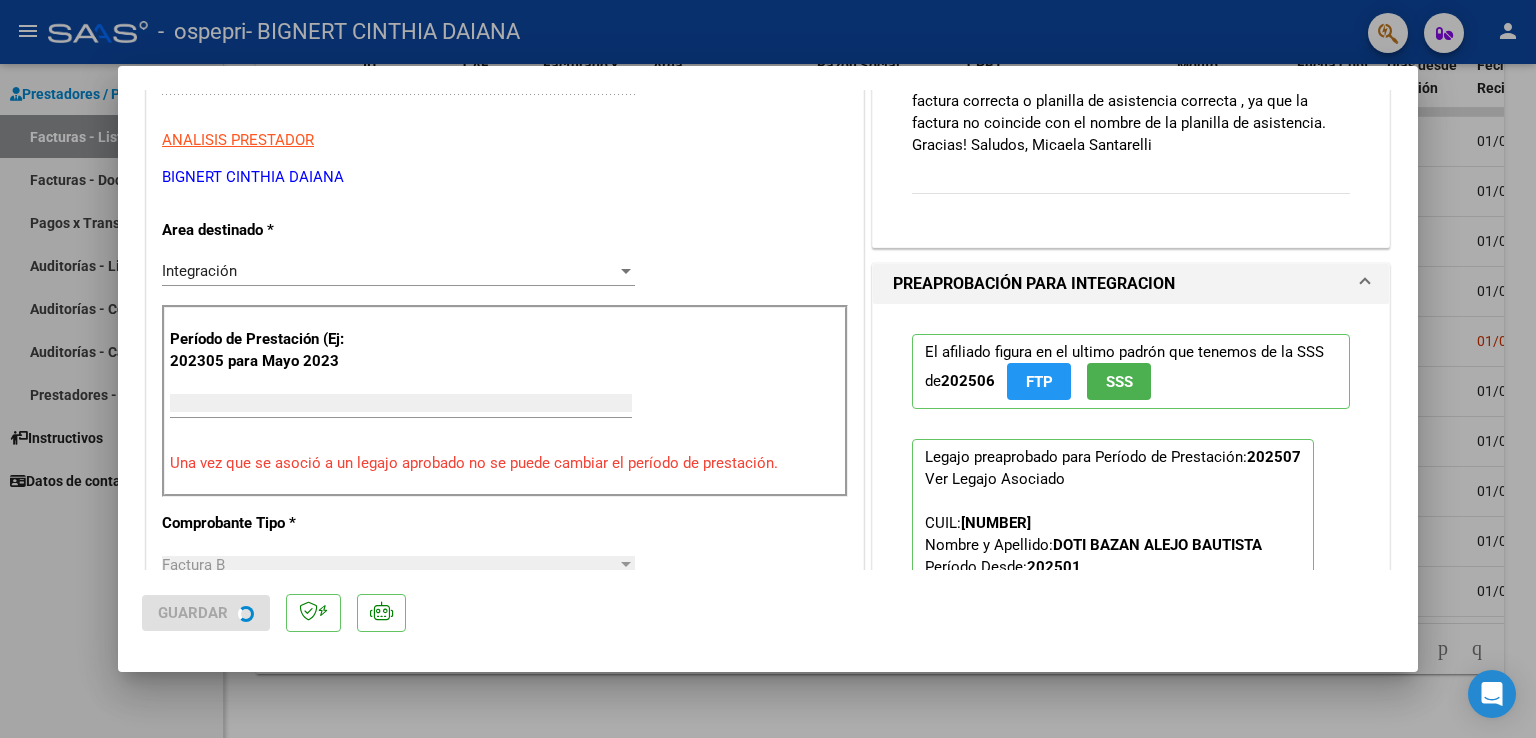 scroll, scrollTop: 343, scrollLeft: 0, axis: vertical 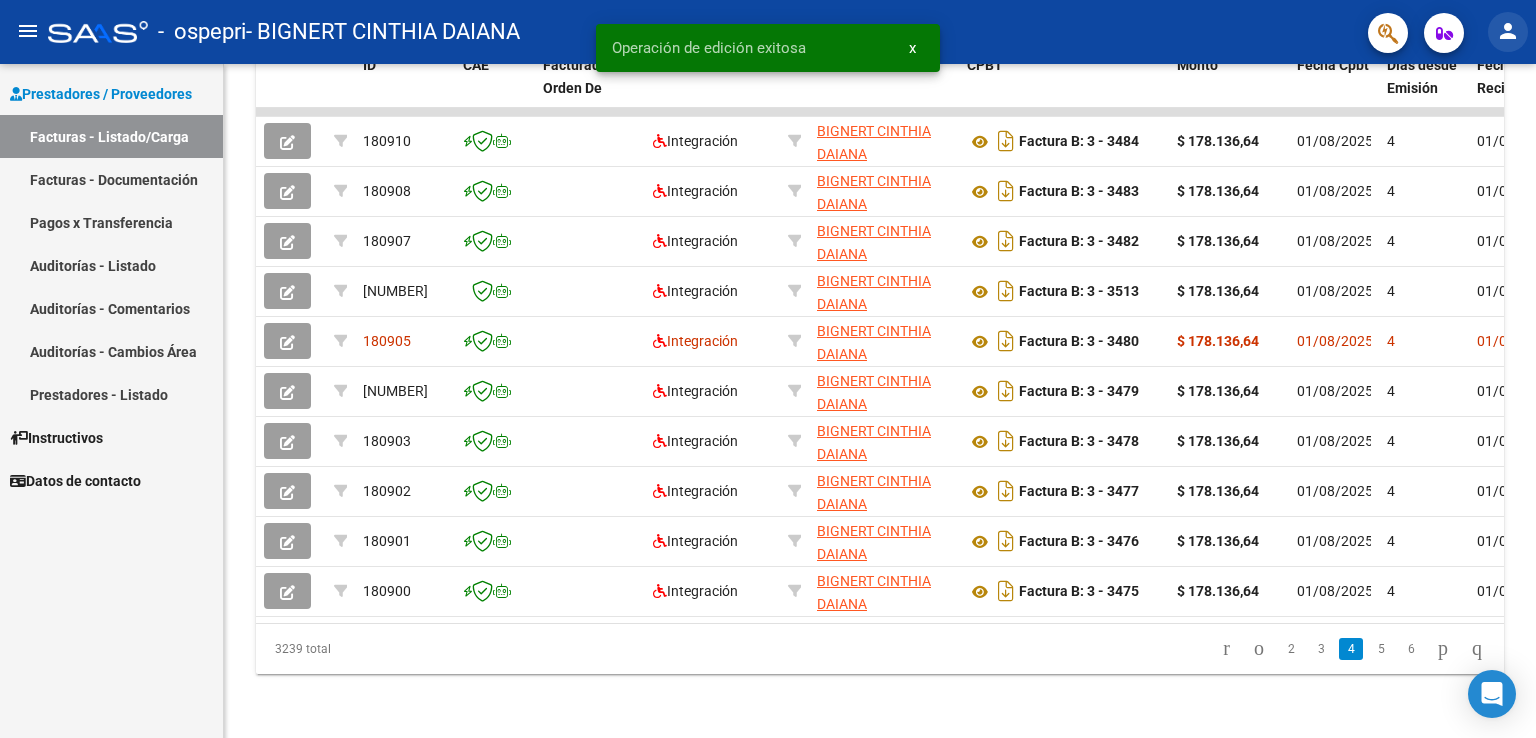 click on "person" 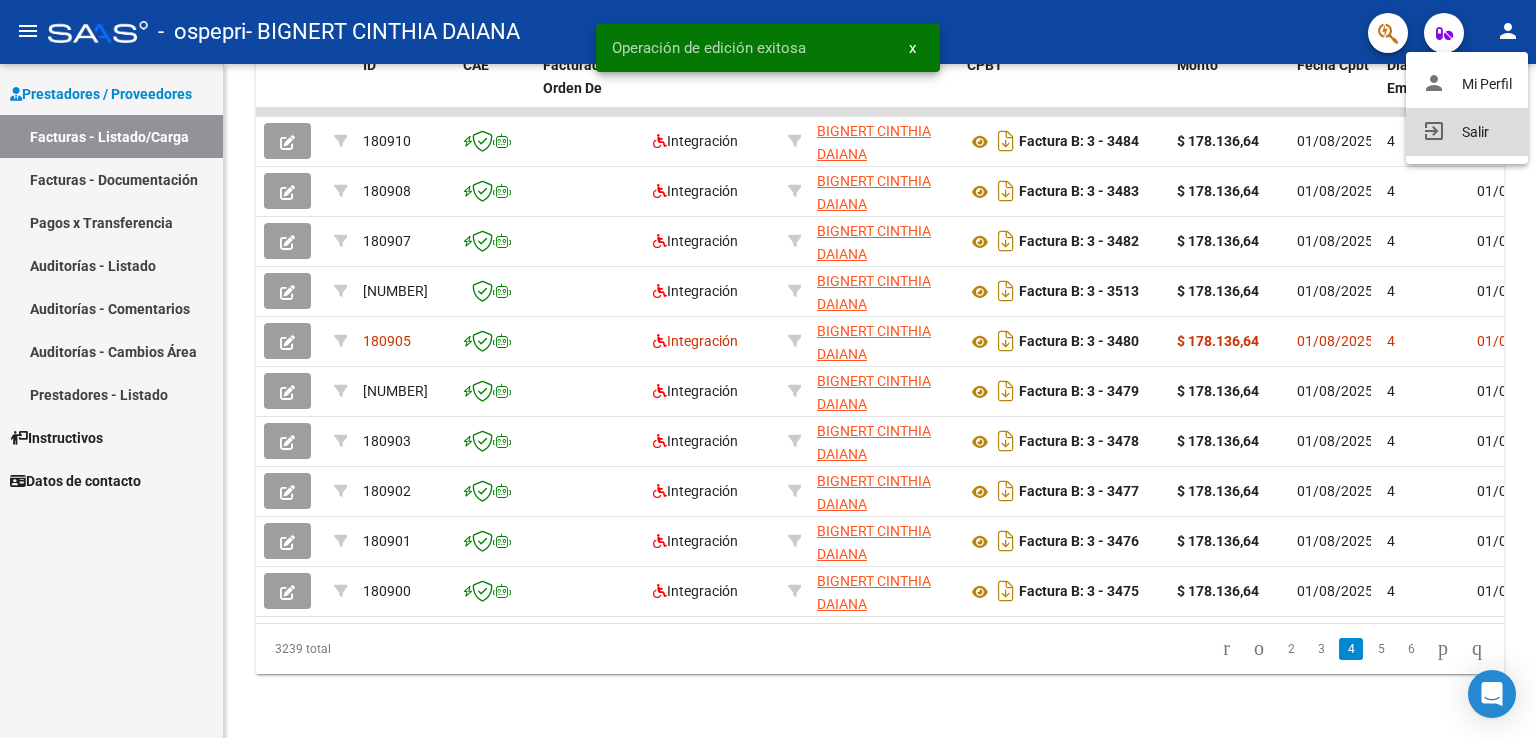 click on "exit_to_app  Salir" at bounding box center (1467, 132) 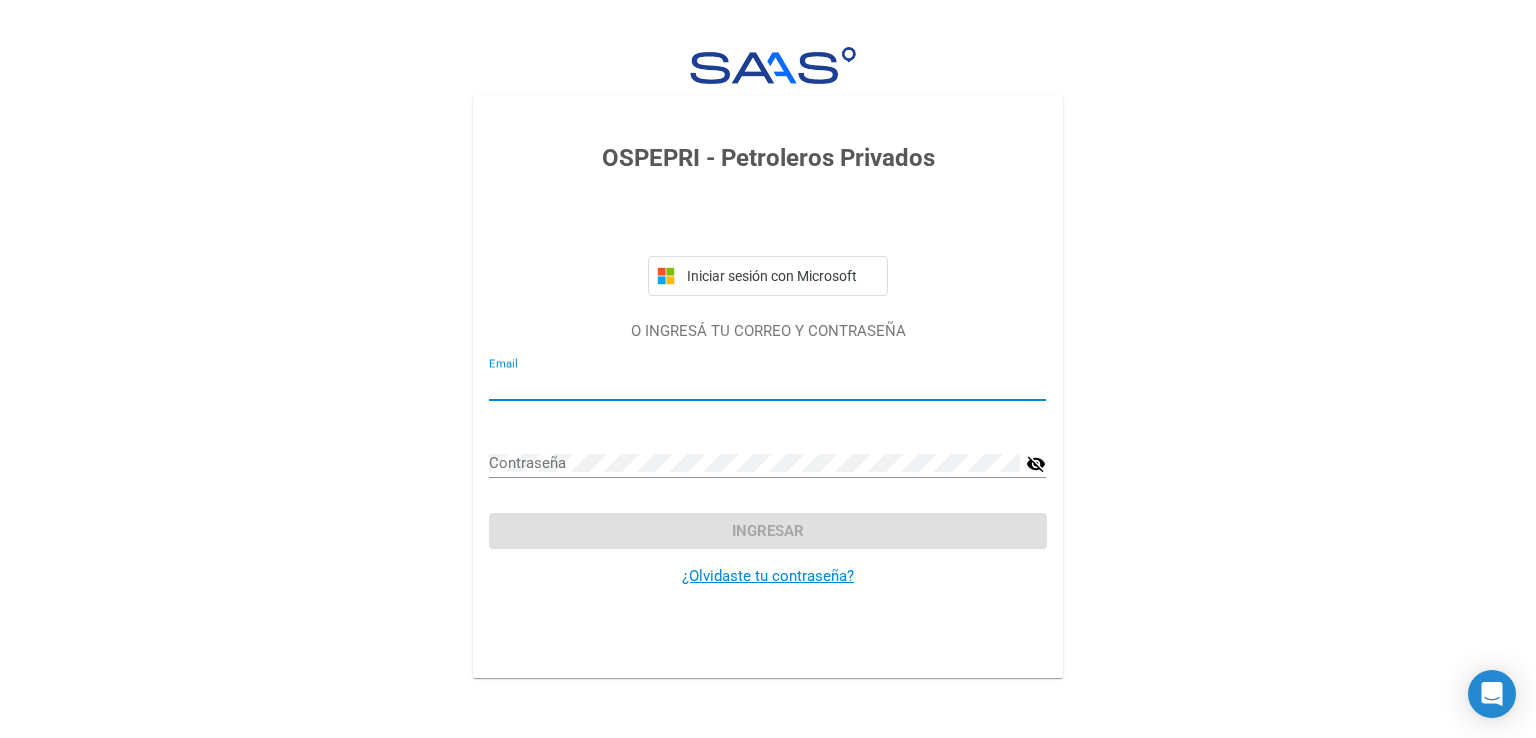 type on "cinthiabignert_88@[EMAIL]" 